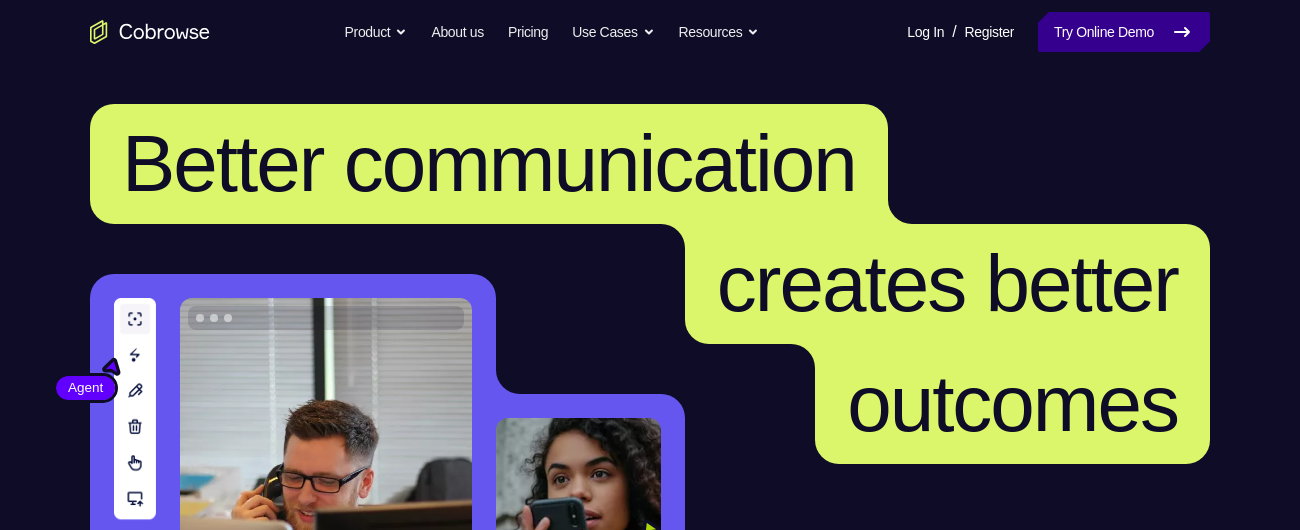 scroll, scrollTop: 0, scrollLeft: 0, axis: both 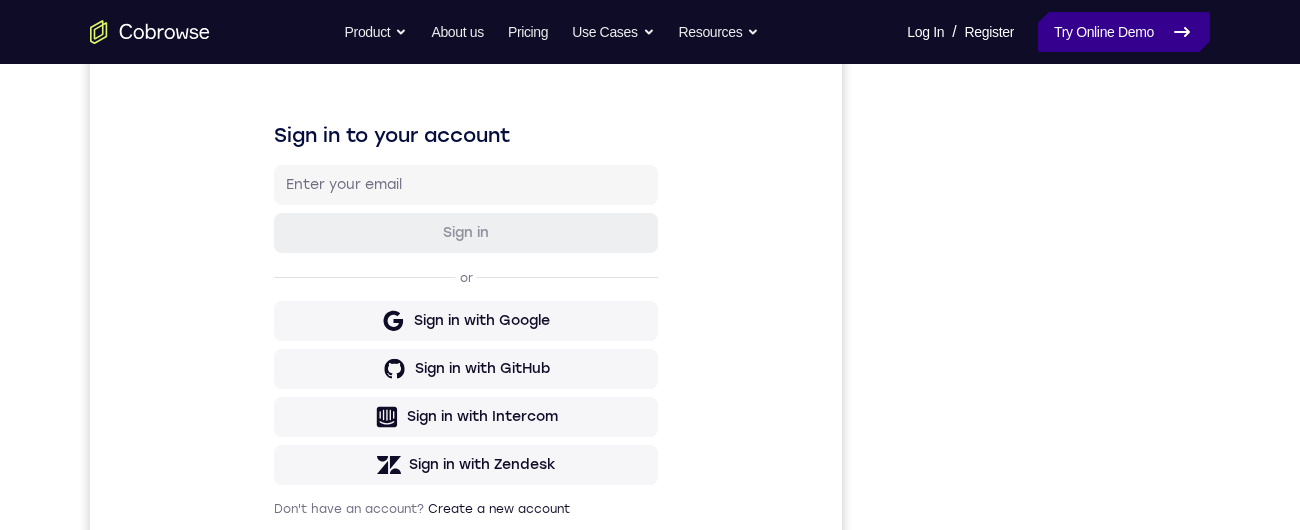 click on "Try Online Demo" at bounding box center (1124, 32) 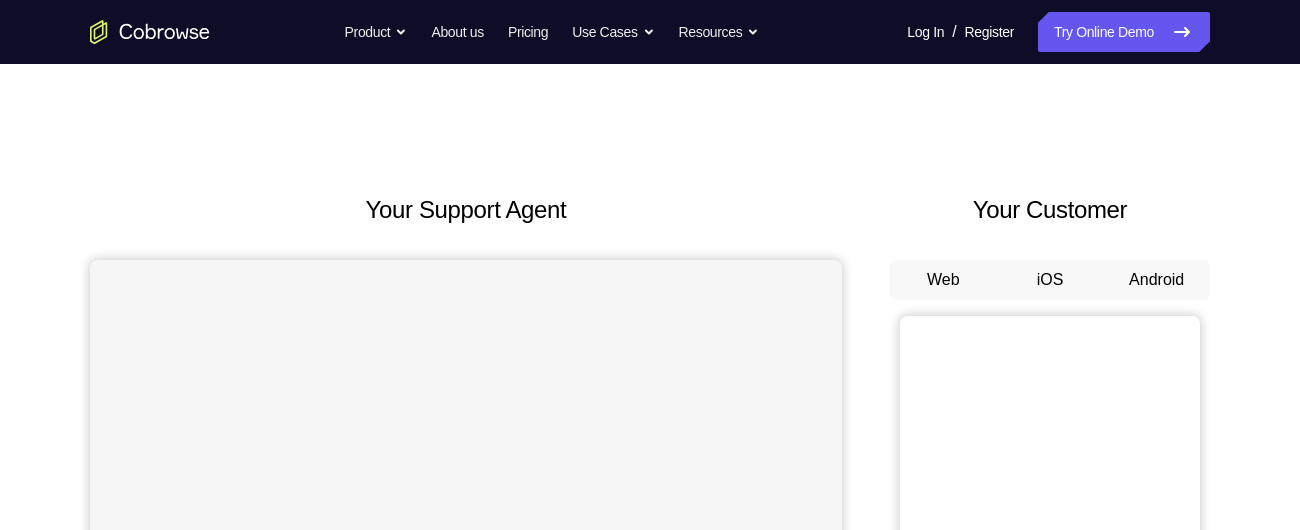 scroll, scrollTop: 0, scrollLeft: 0, axis: both 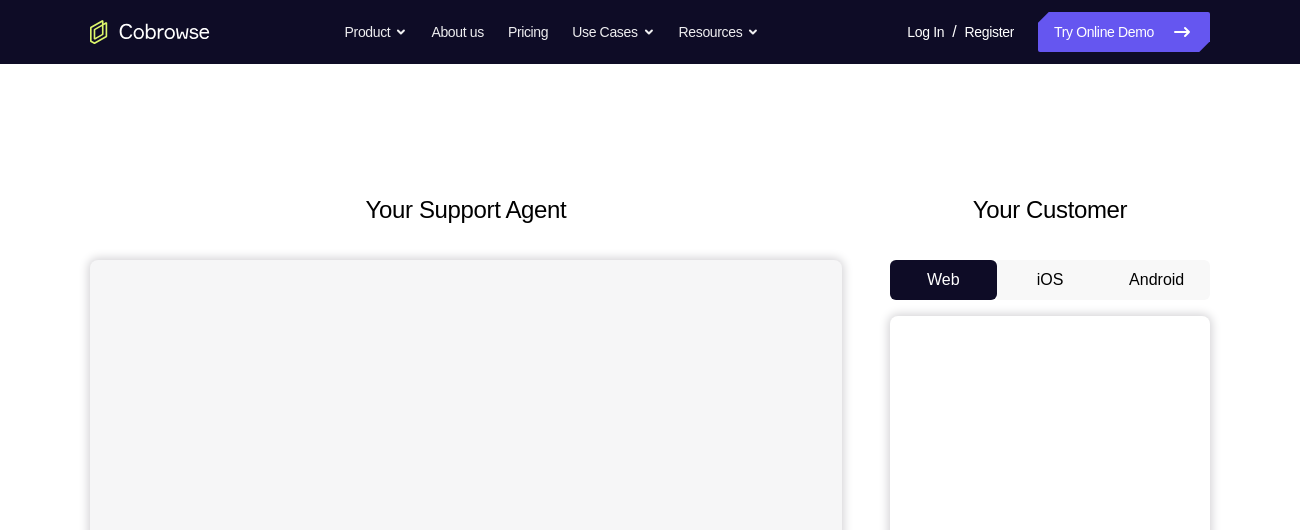 click on "Android" at bounding box center (1156, 280) 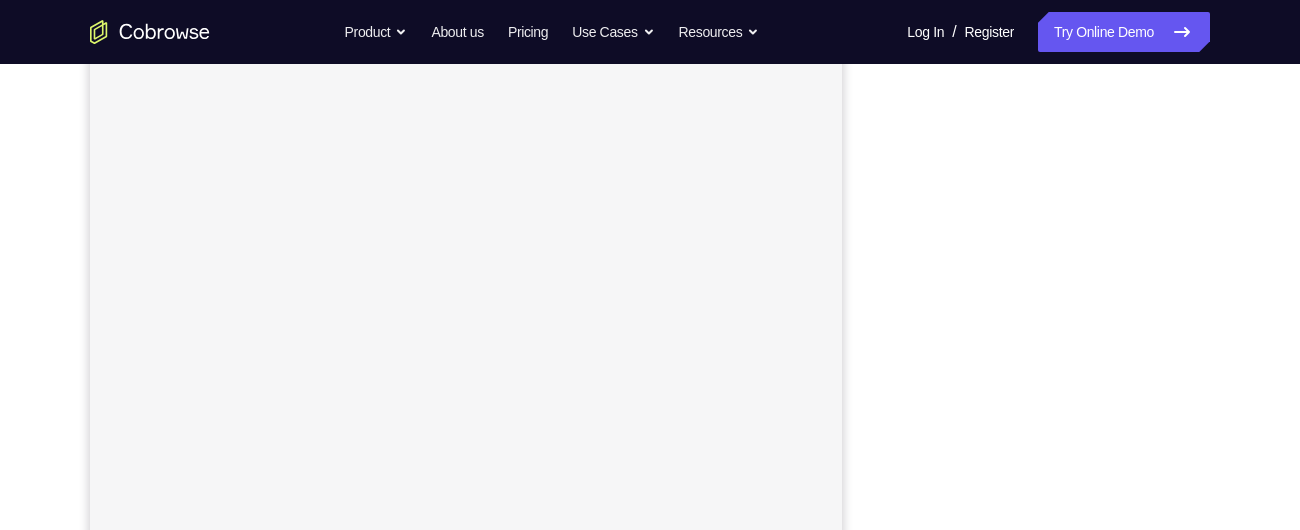 scroll, scrollTop: 0, scrollLeft: 0, axis: both 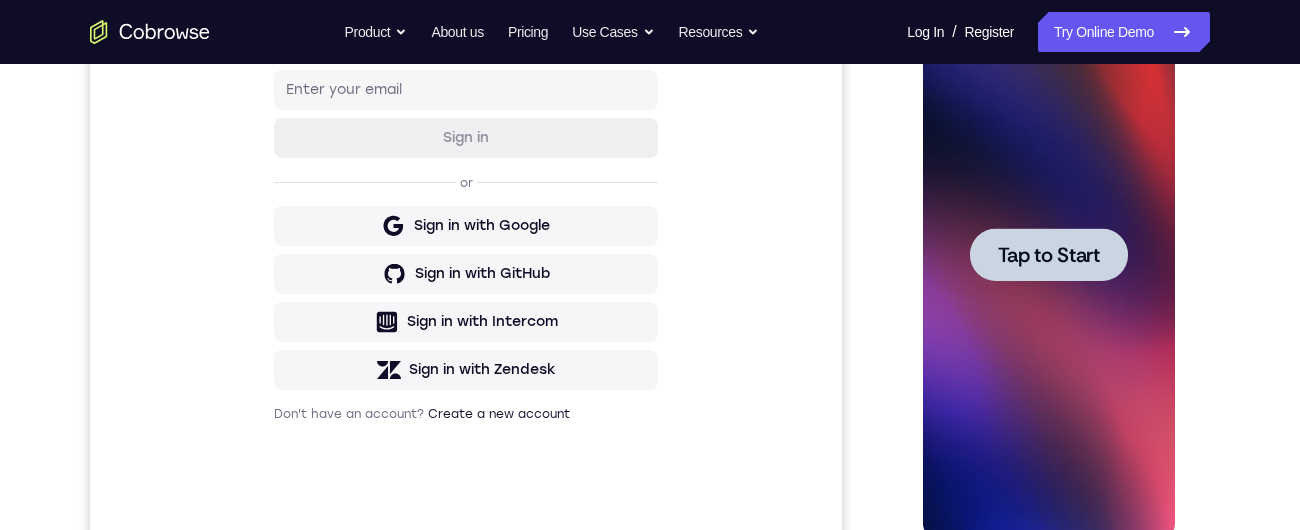 click on "Tap to Start" at bounding box center (1048, 255) 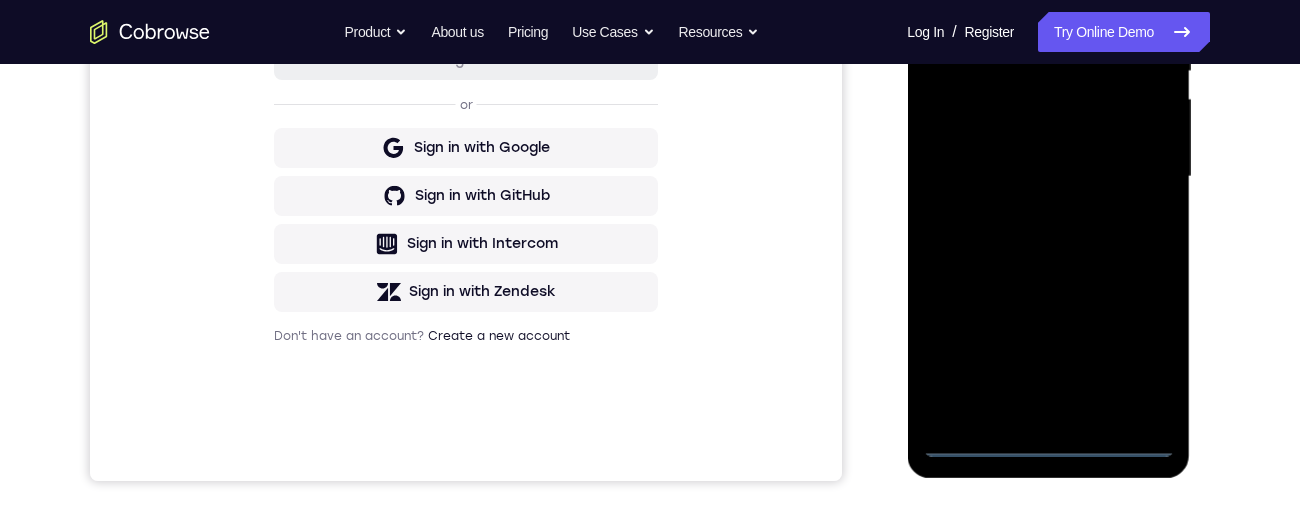 scroll, scrollTop: 443, scrollLeft: 0, axis: vertical 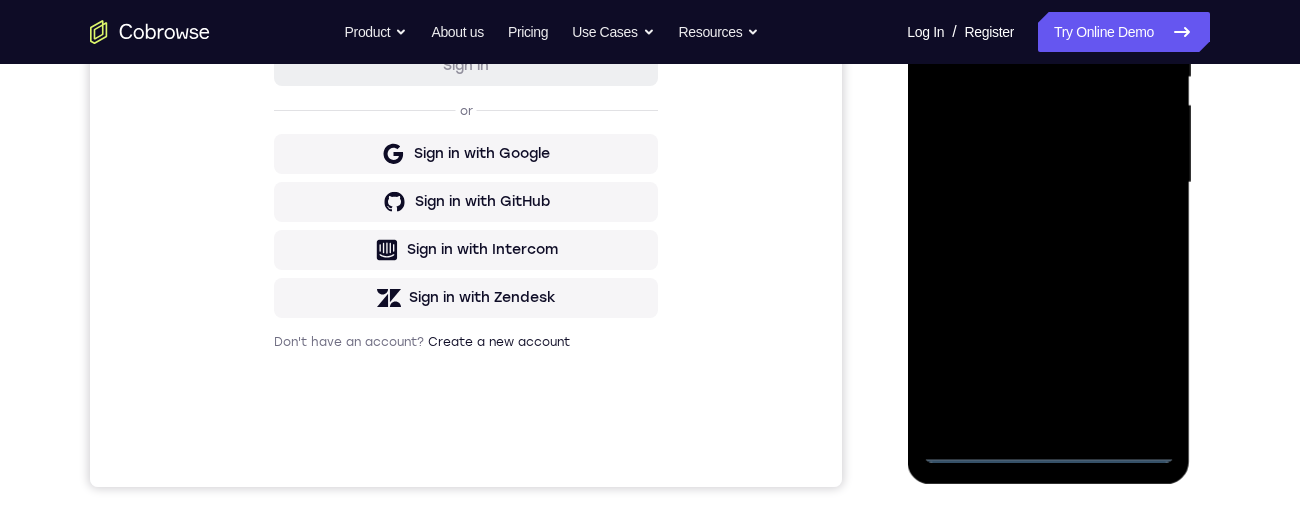 click at bounding box center (1048, 183) 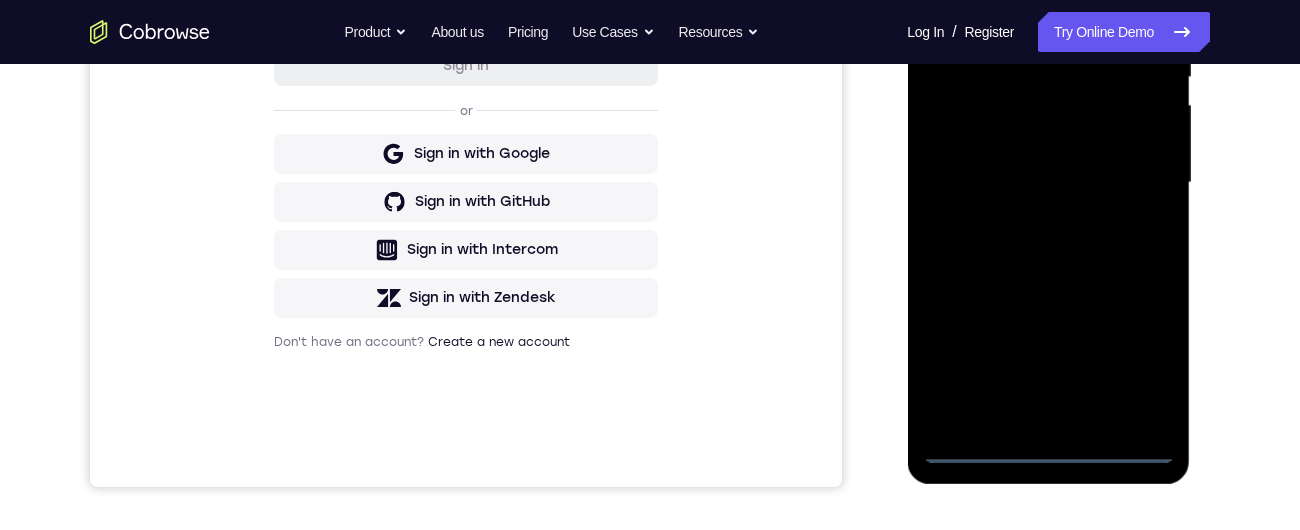 click at bounding box center (1048, 183) 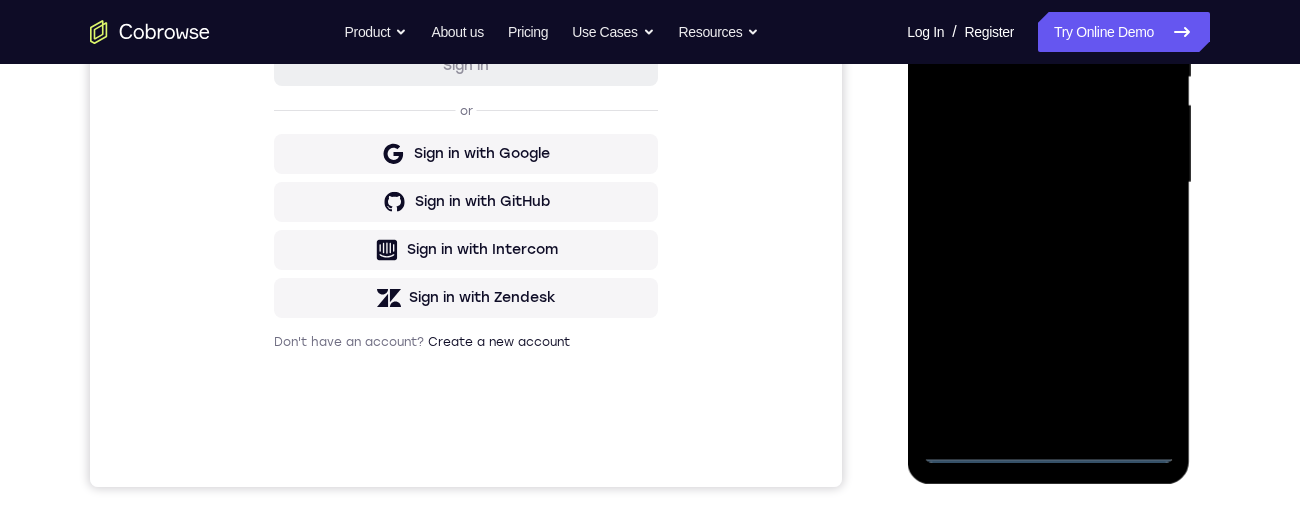 click at bounding box center [1048, 183] 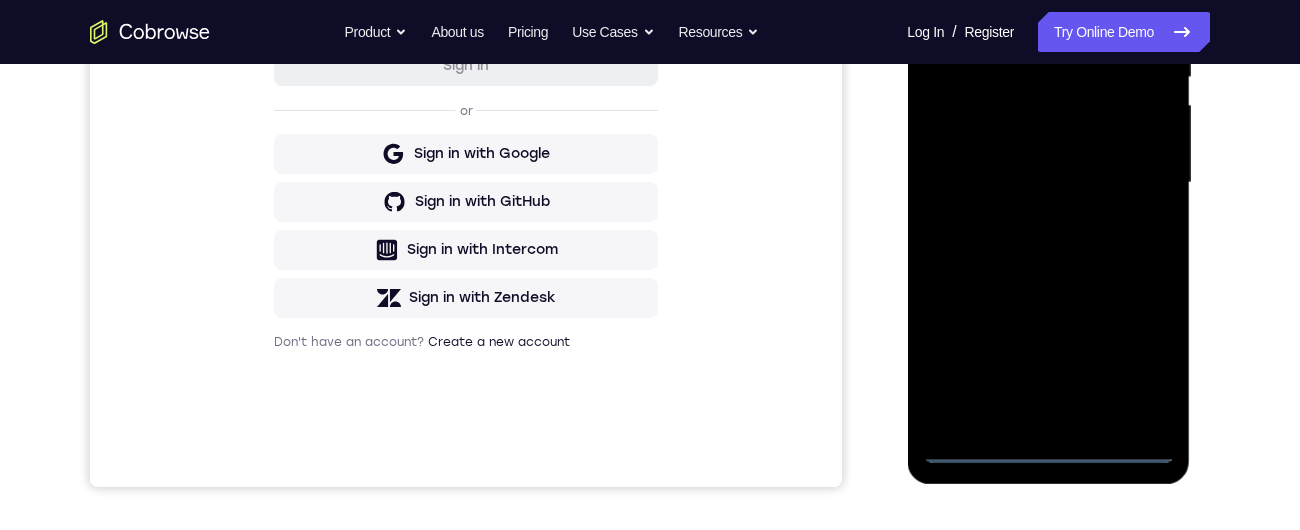 scroll, scrollTop: 239, scrollLeft: 0, axis: vertical 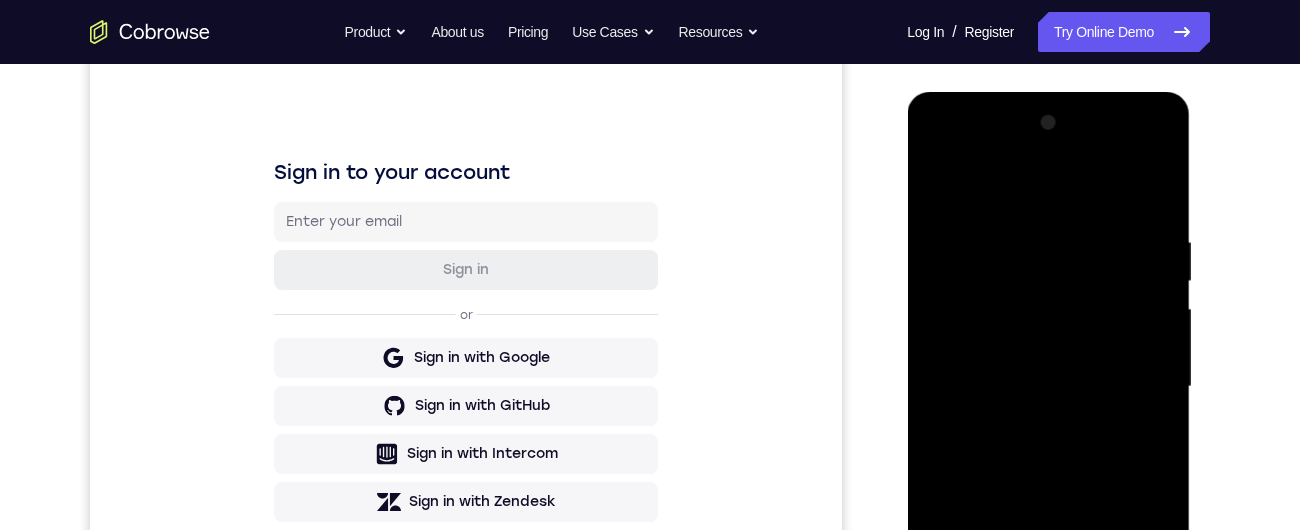 click at bounding box center (1048, 387) 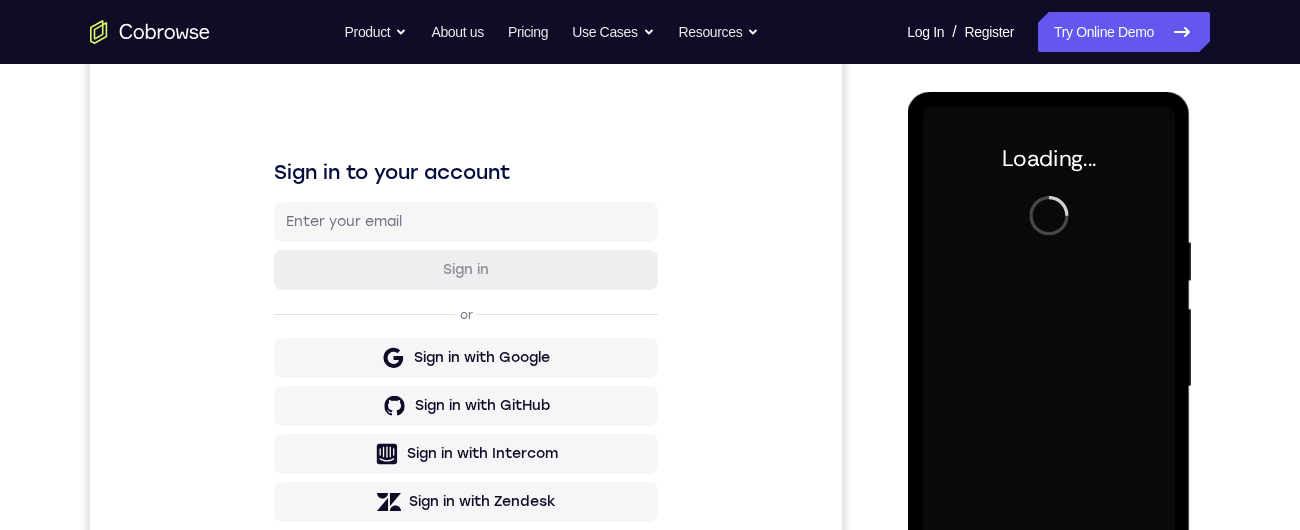 scroll, scrollTop: 286, scrollLeft: 0, axis: vertical 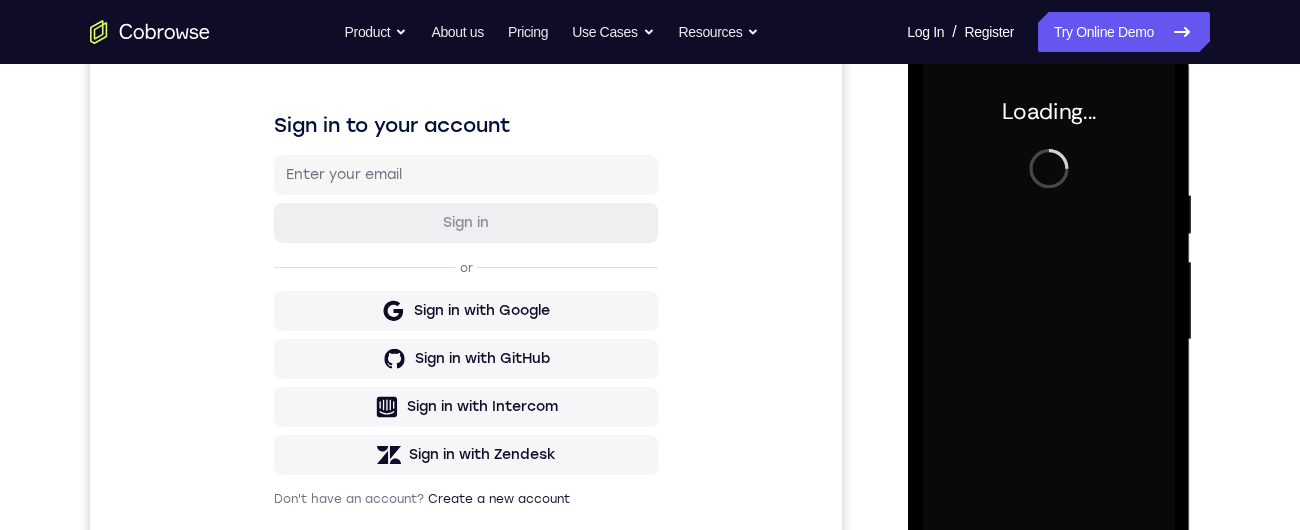 click 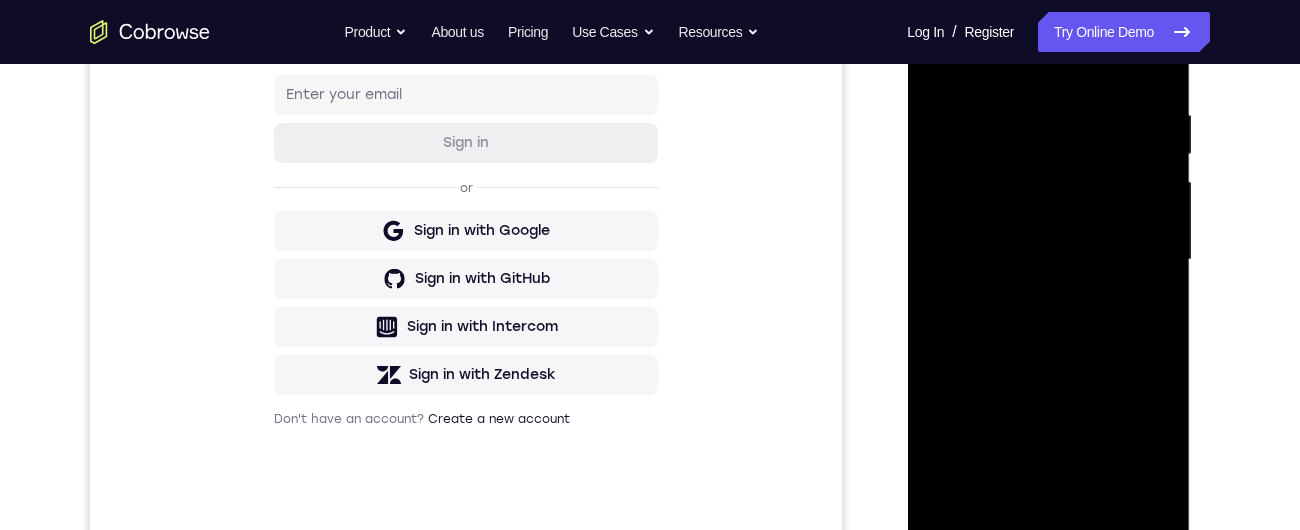 scroll, scrollTop: 451, scrollLeft: 0, axis: vertical 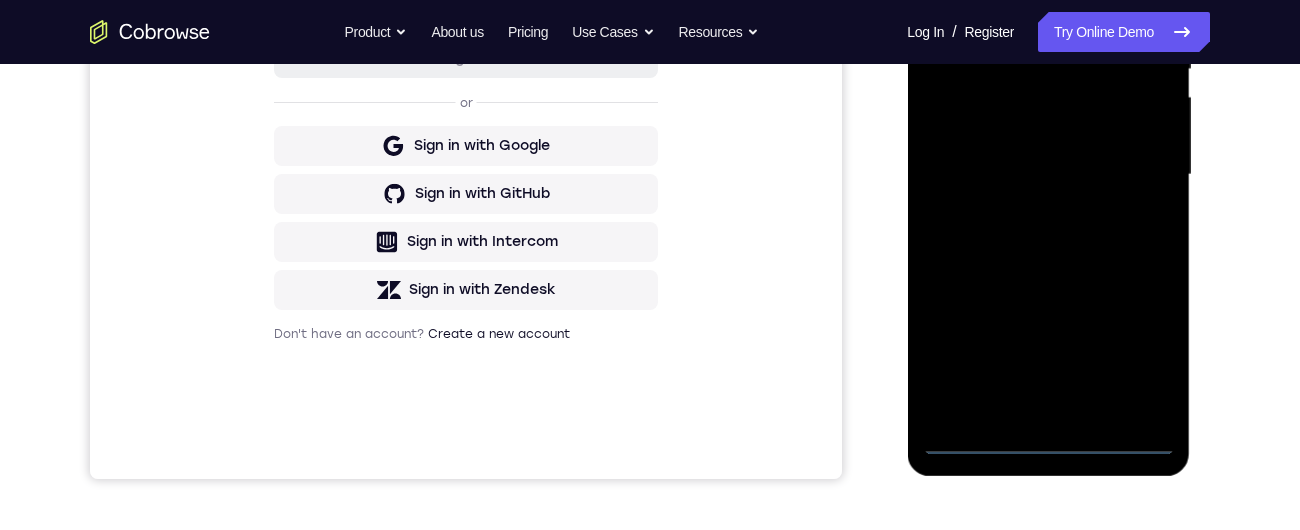 click at bounding box center [1048, 175] 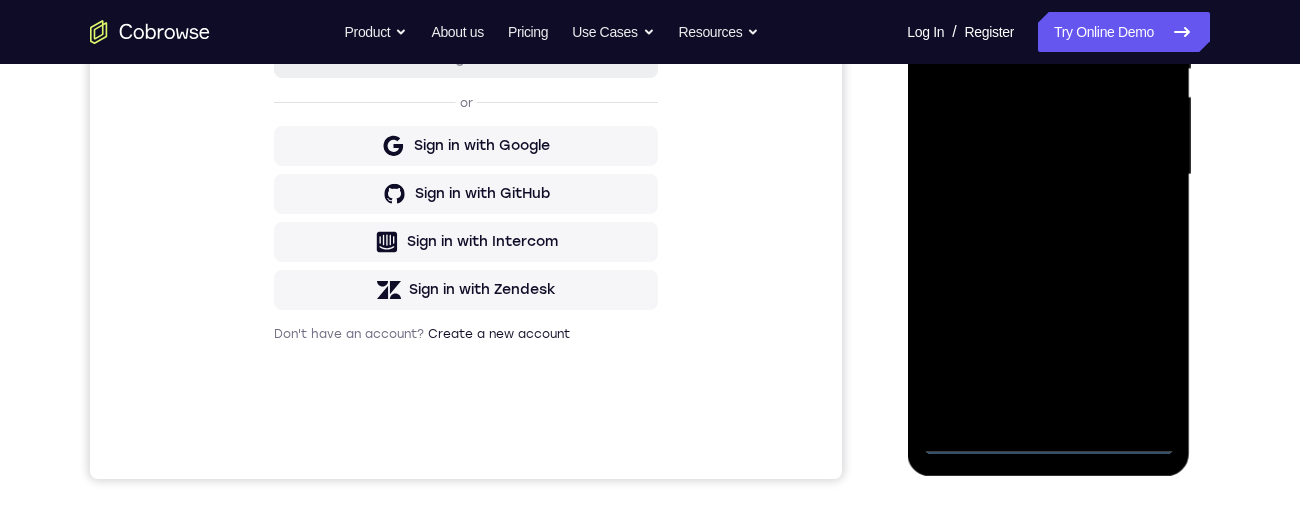click at bounding box center (1048, 175) 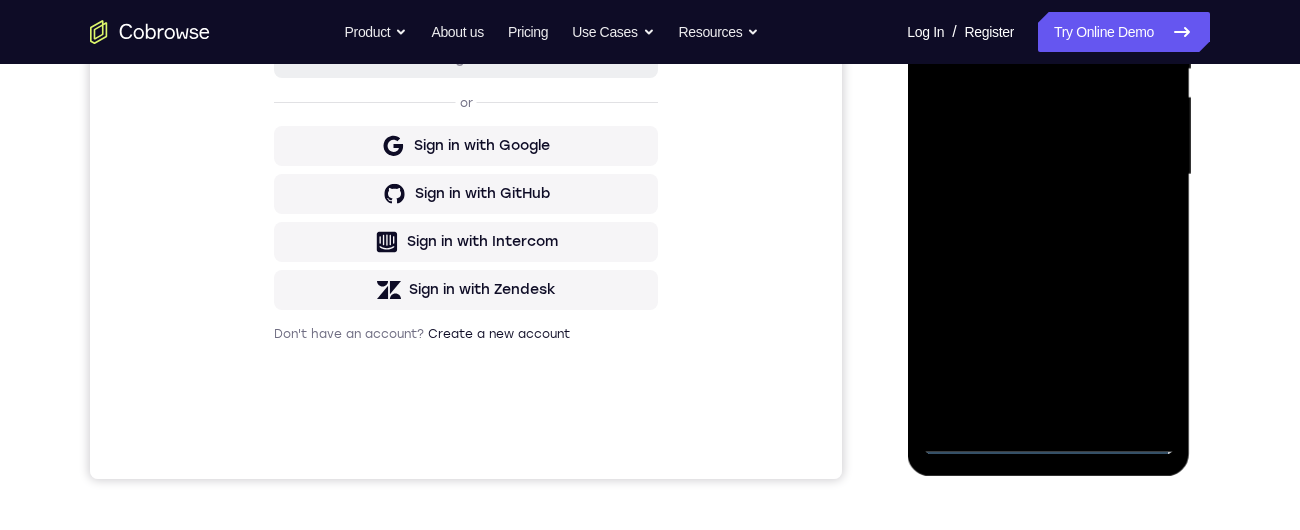 click at bounding box center [1048, 175] 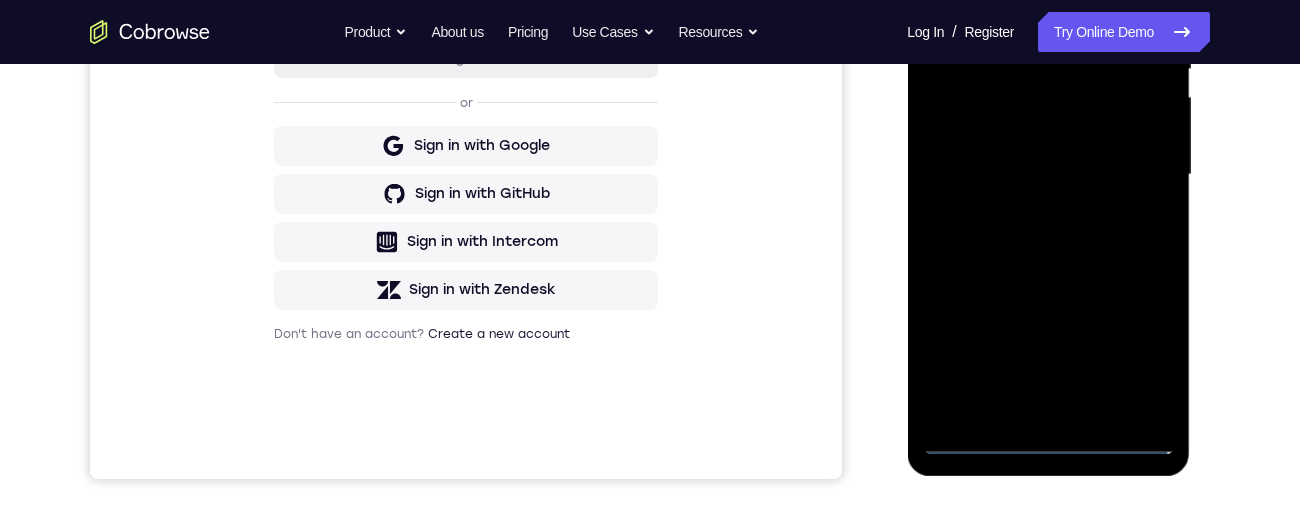scroll, scrollTop: 255, scrollLeft: 0, axis: vertical 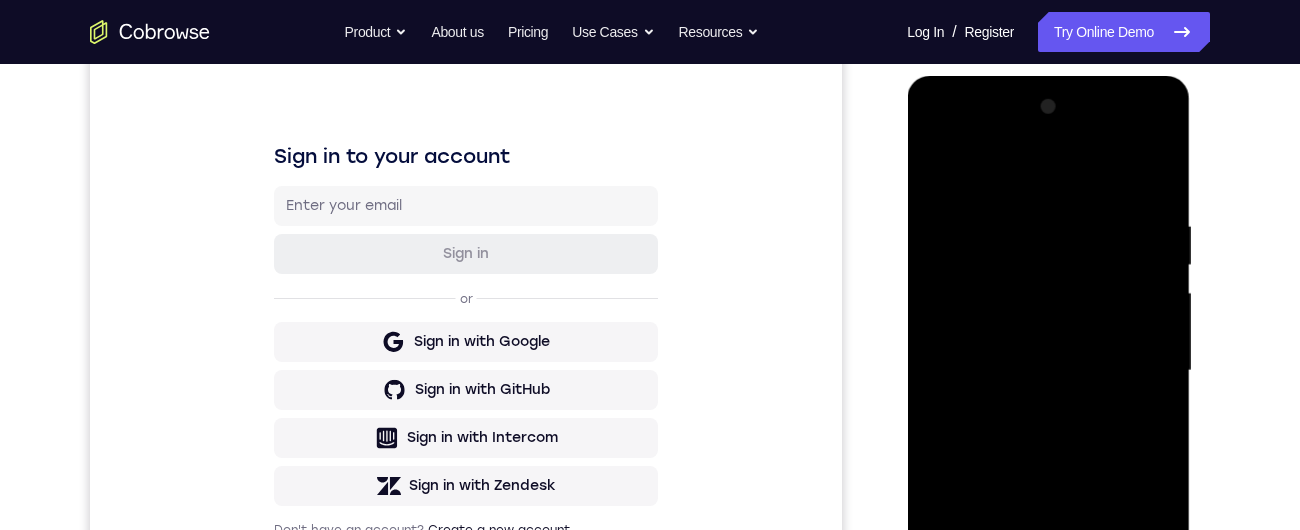 click at bounding box center [1048, 371] 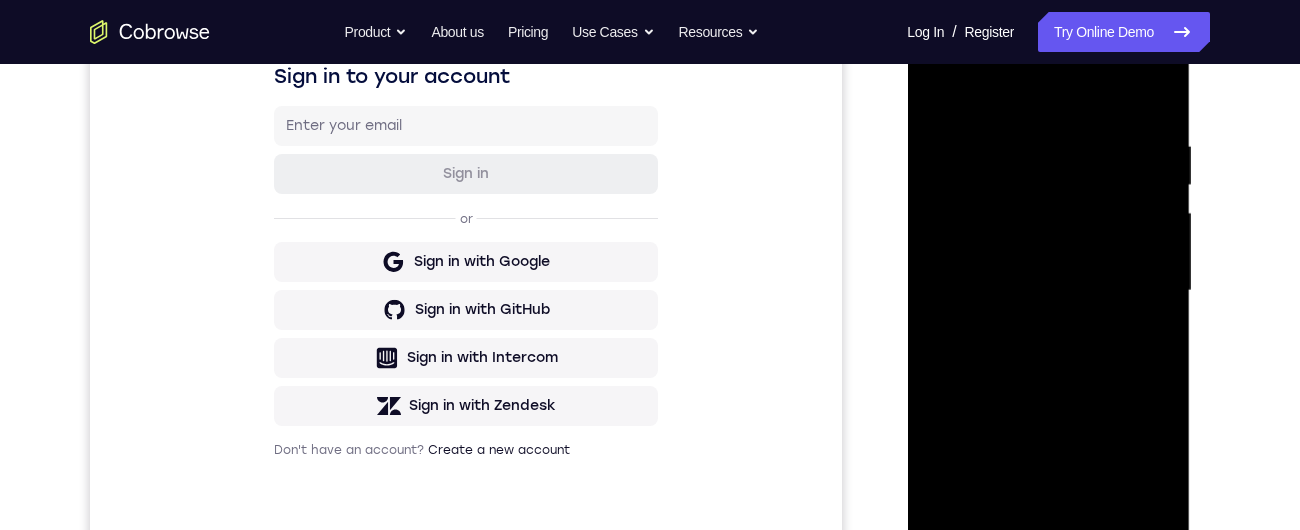 click at bounding box center [1048, 291] 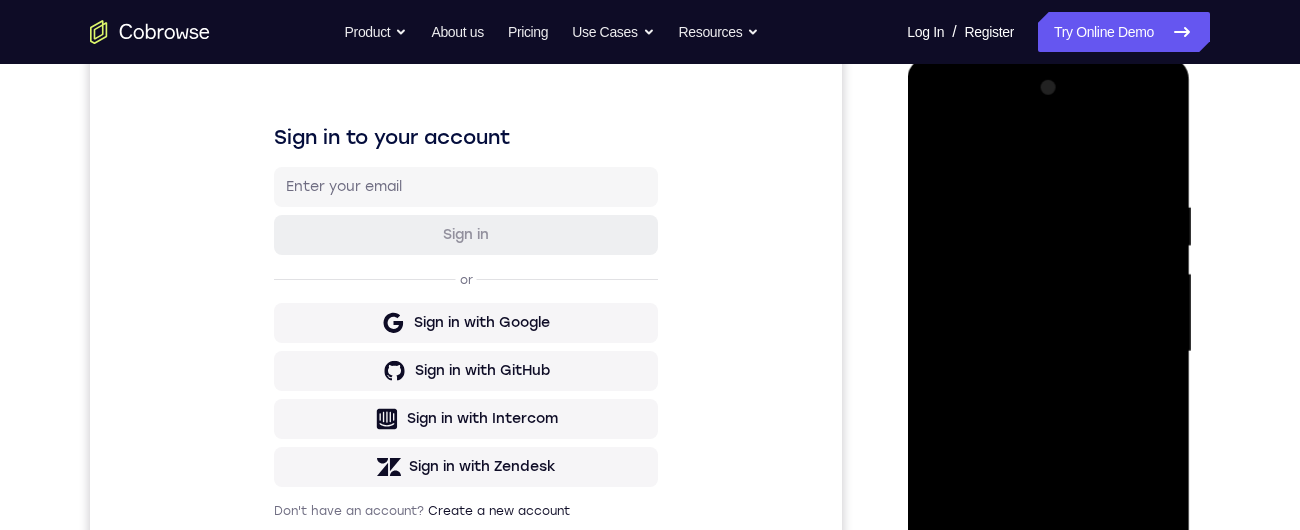 click at bounding box center [1048, 352] 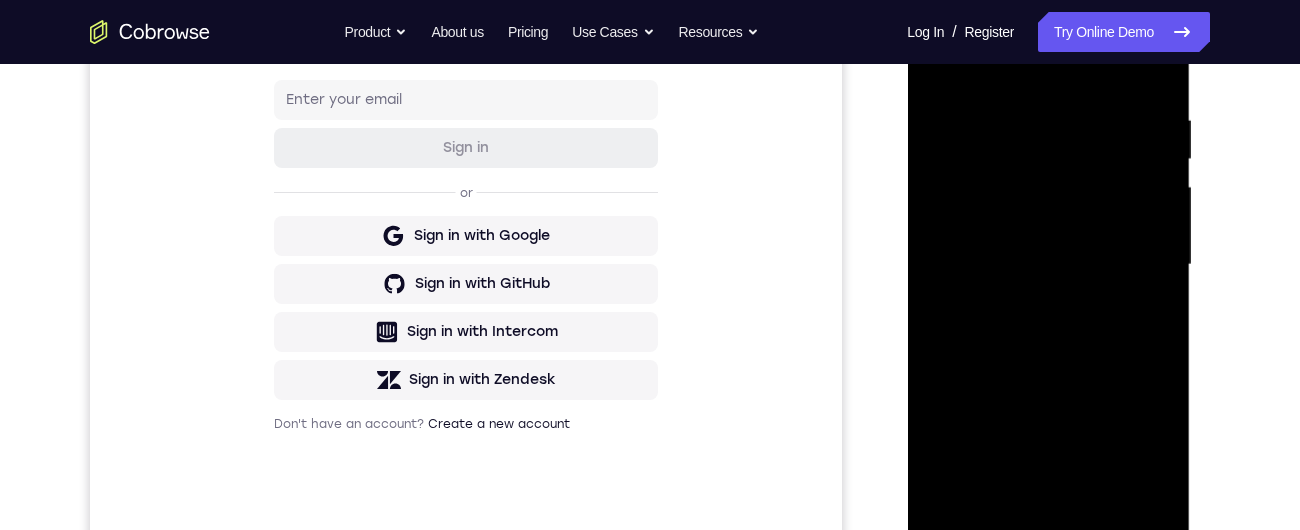 scroll, scrollTop: 434, scrollLeft: 0, axis: vertical 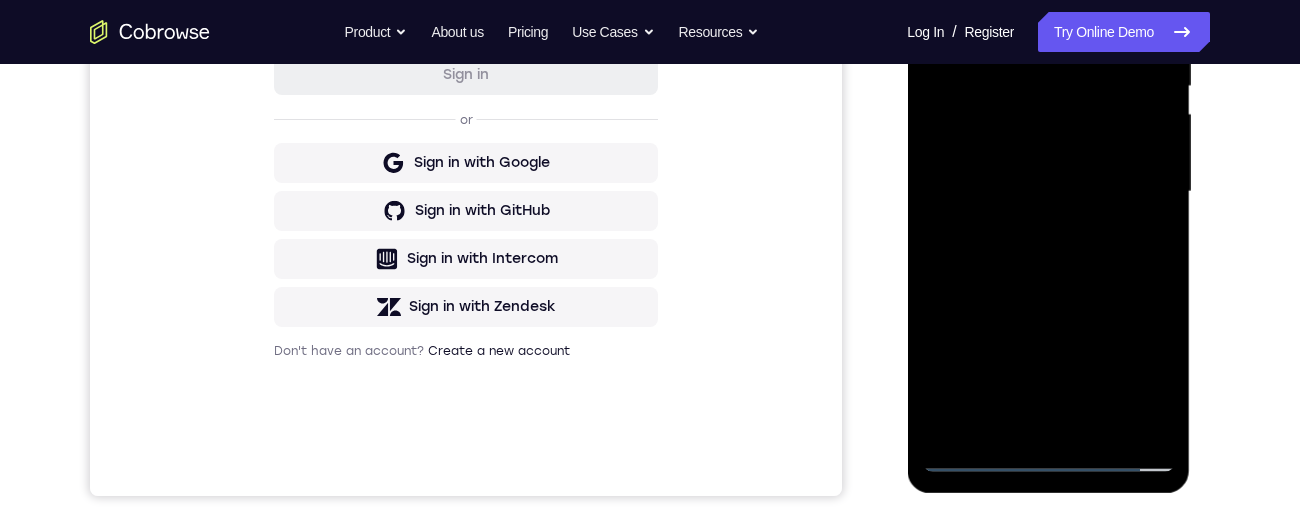 click at bounding box center [1048, 192] 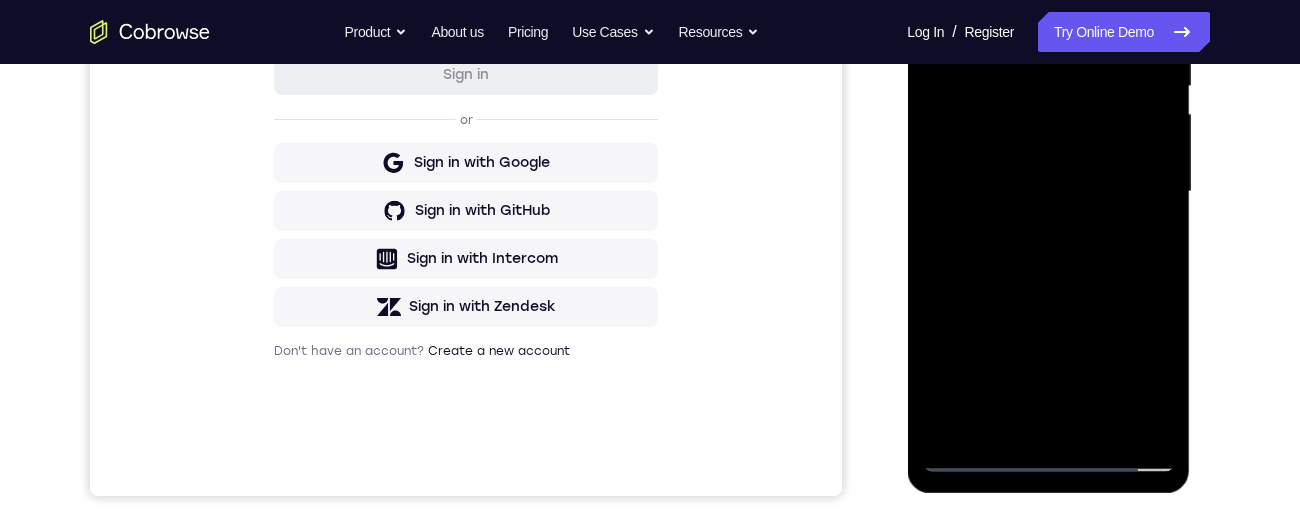 click at bounding box center (1048, 192) 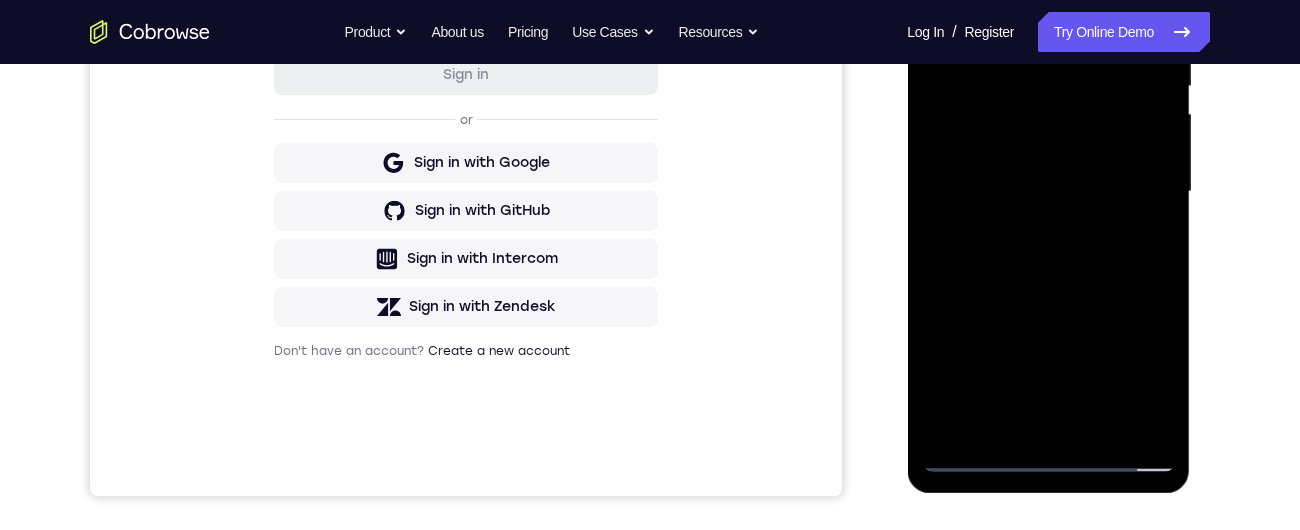 scroll, scrollTop: 333, scrollLeft: 0, axis: vertical 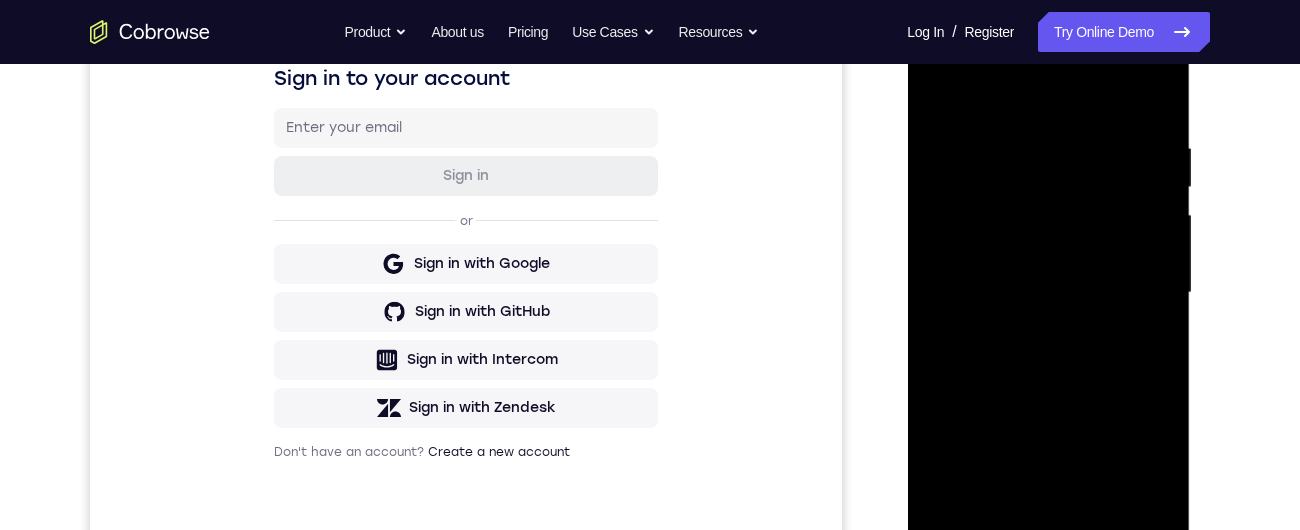 click at bounding box center [1048, 293] 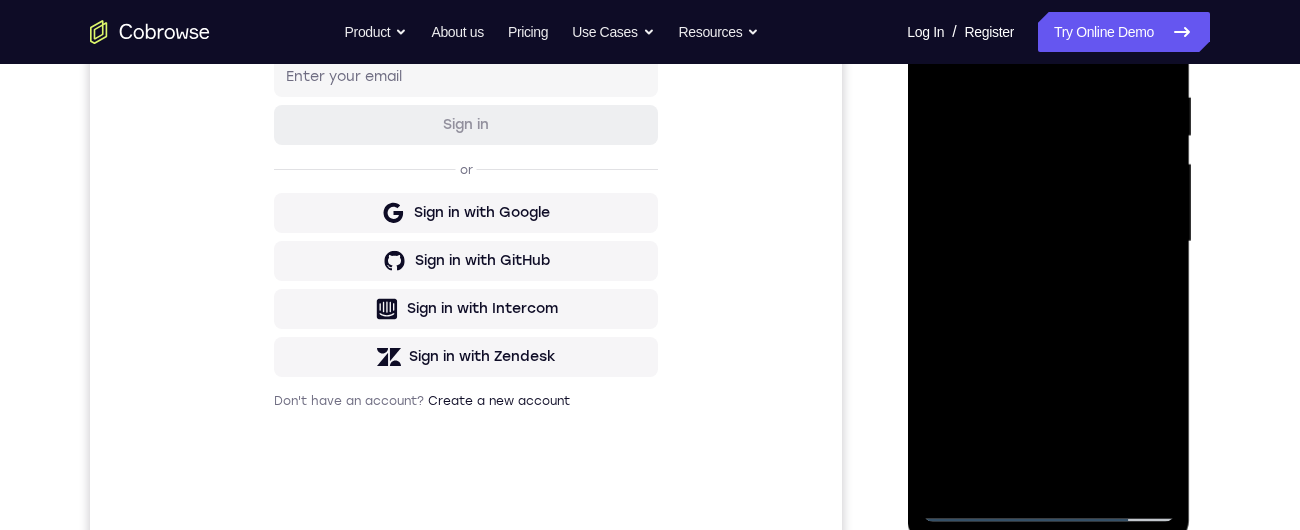 click at bounding box center [1048, 242] 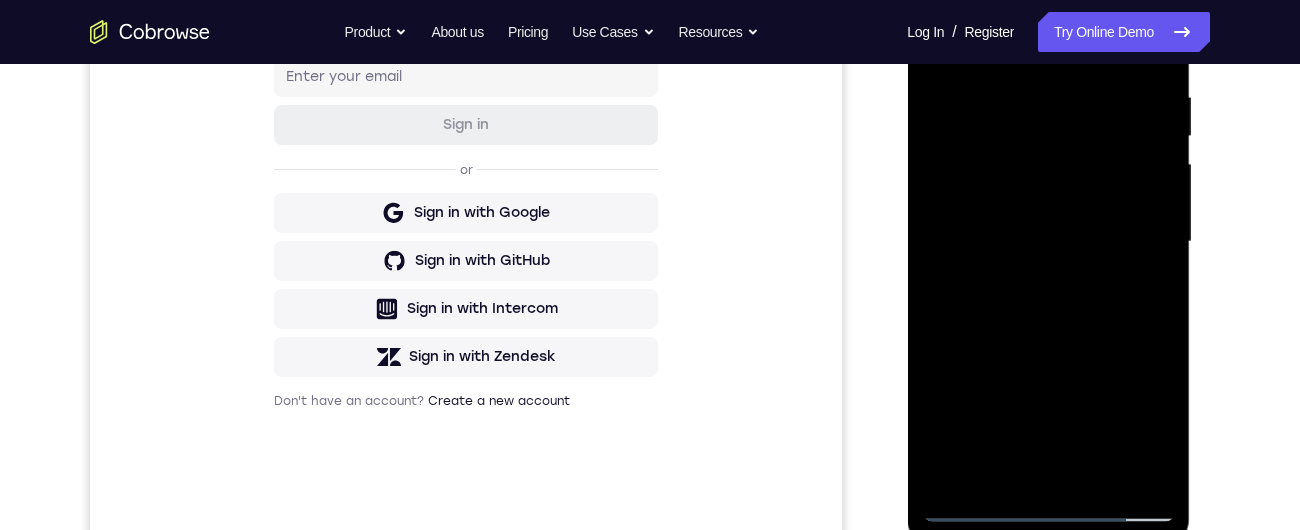 click at bounding box center [1048, 242] 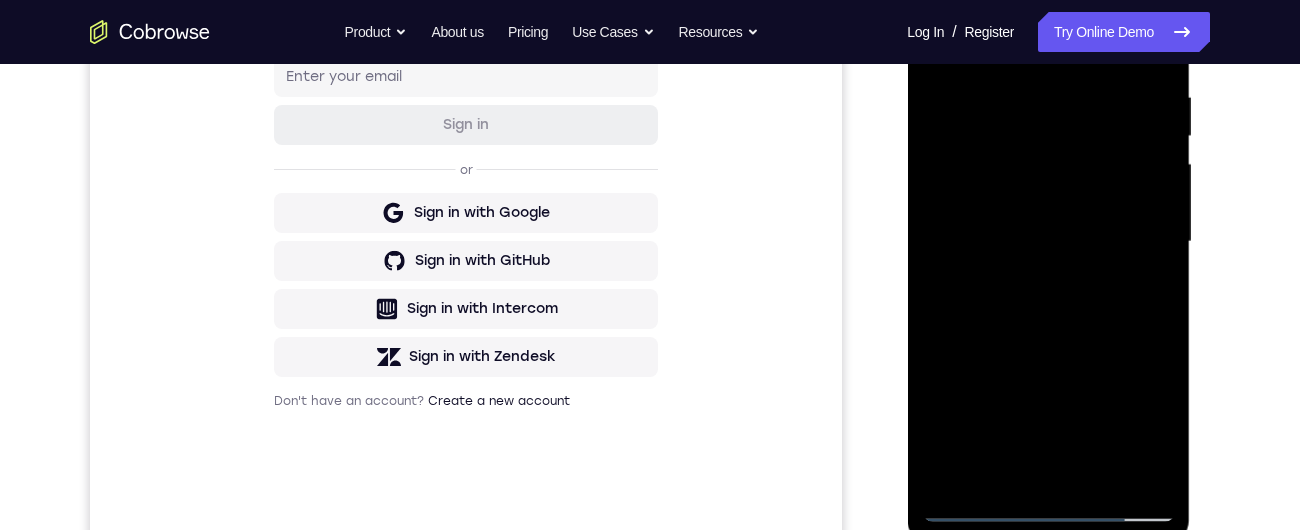 click at bounding box center [1048, 242] 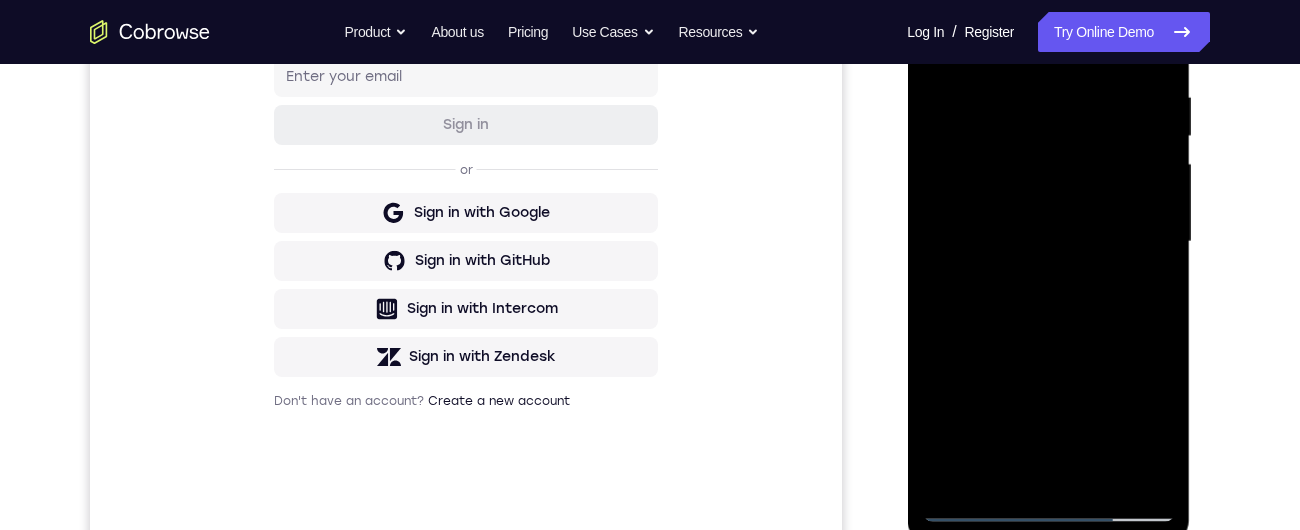 click at bounding box center [1048, 242] 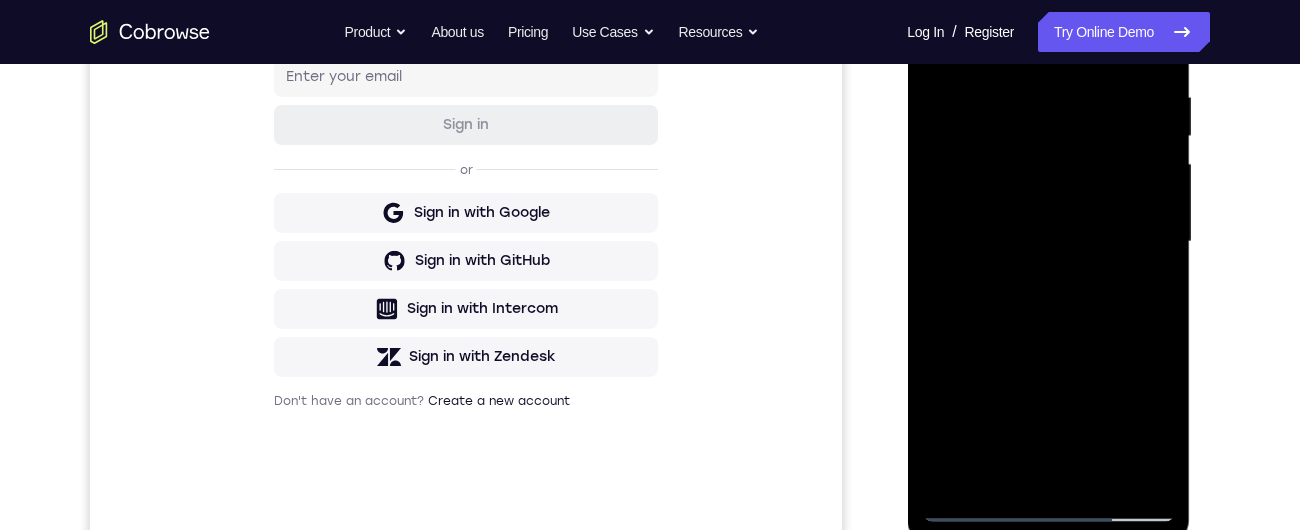 click at bounding box center [1048, 242] 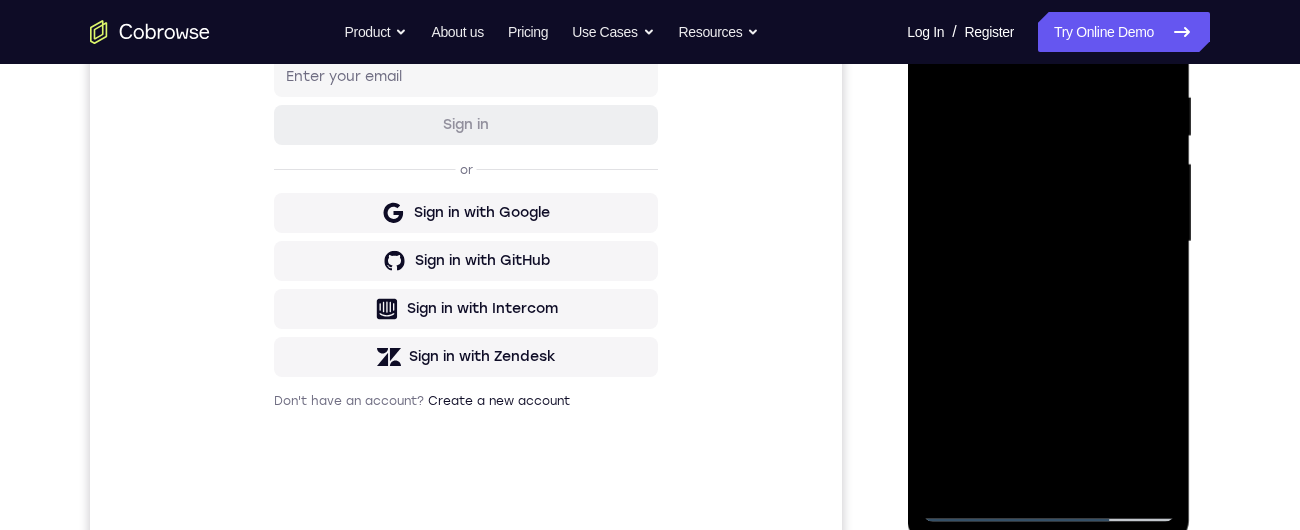 click at bounding box center (1048, 242) 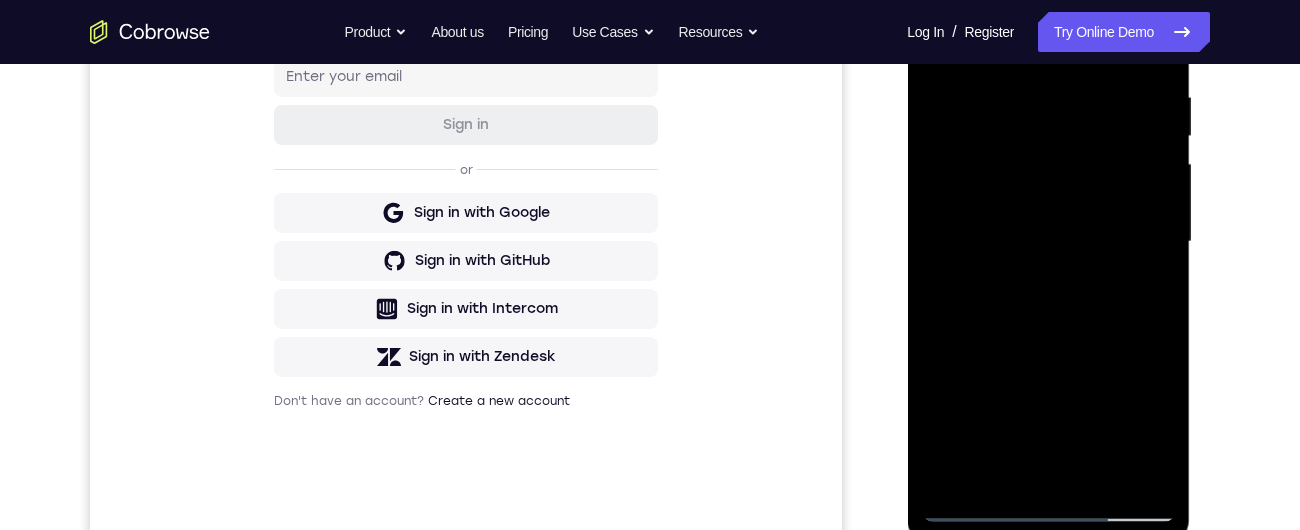 click at bounding box center (1048, 242) 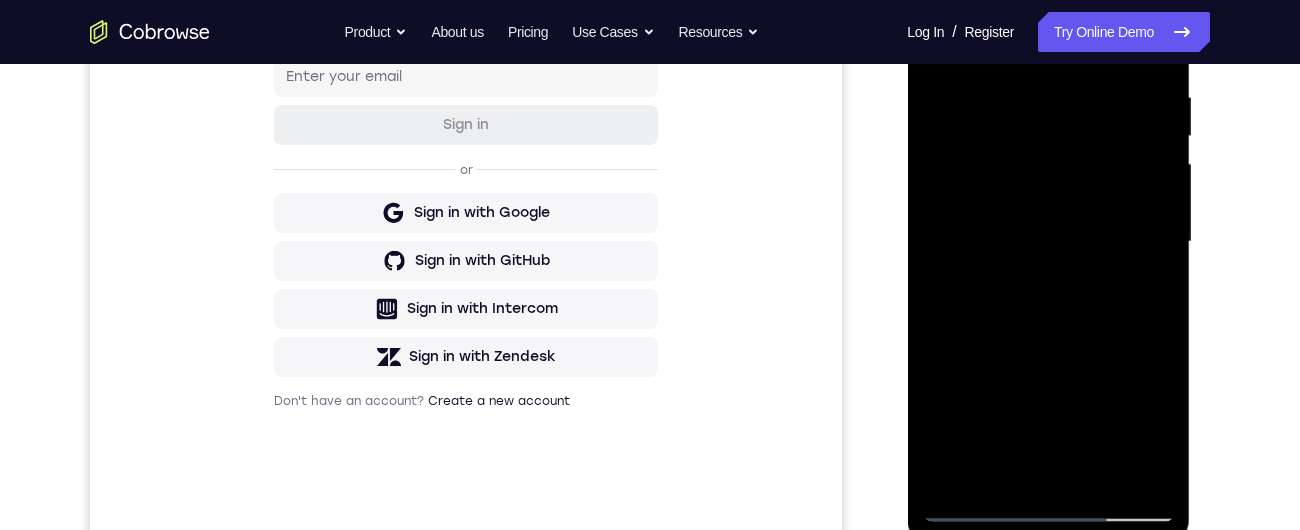 click at bounding box center [1048, 242] 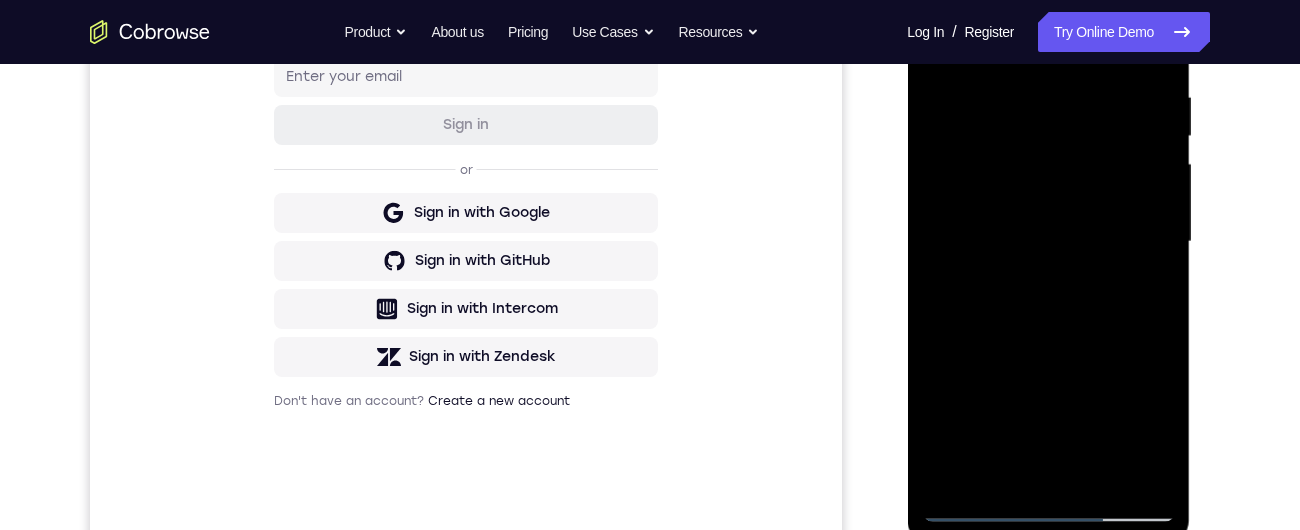 scroll, scrollTop: 281, scrollLeft: 0, axis: vertical 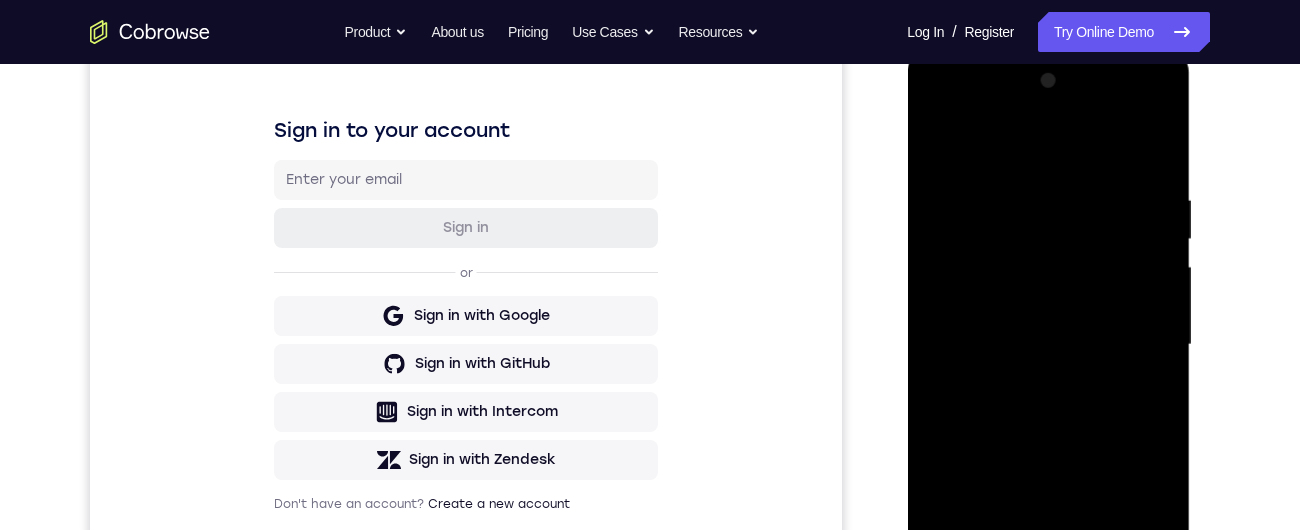 click at bounding box center (1048, 345) 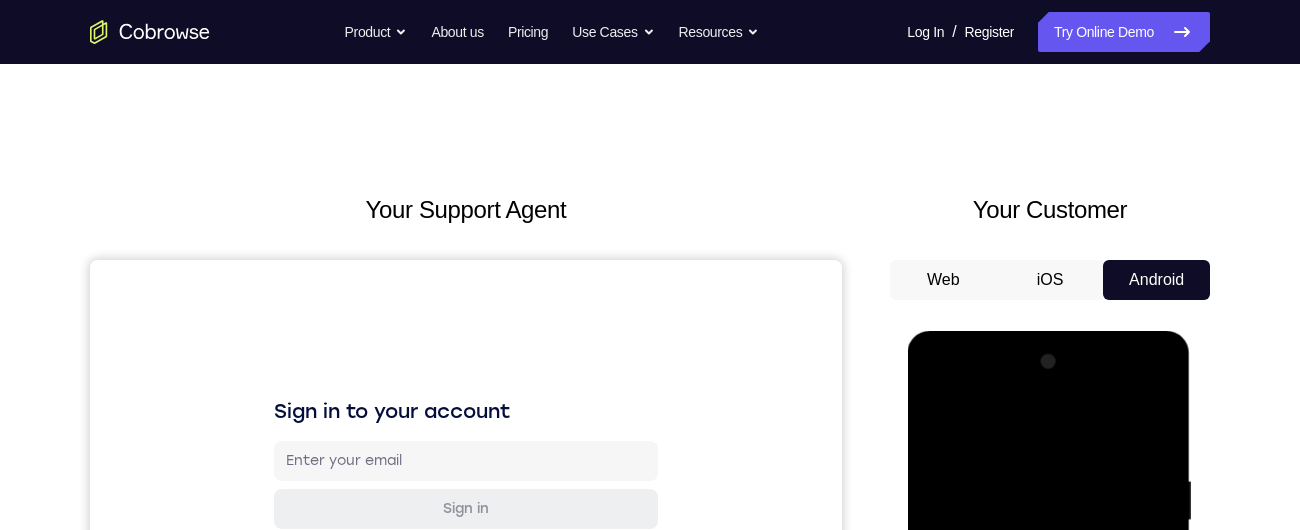 scroll, scrollTop: 308, scrollLeft: 0, axis: vertical 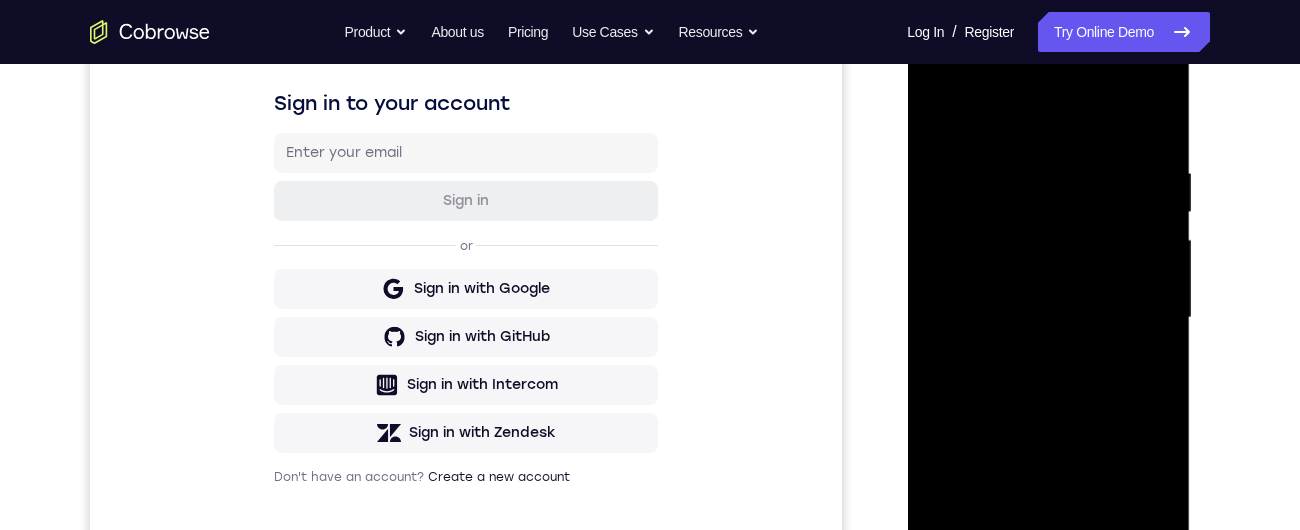 click at bounding box center (1048, 318) 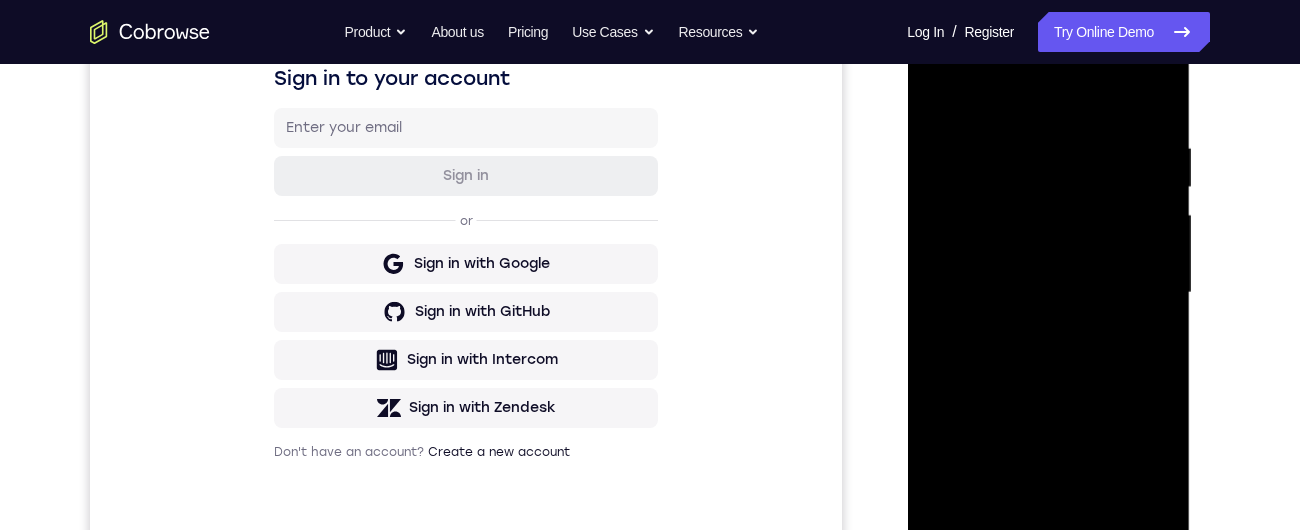 click at bounding box center (1048, 293) 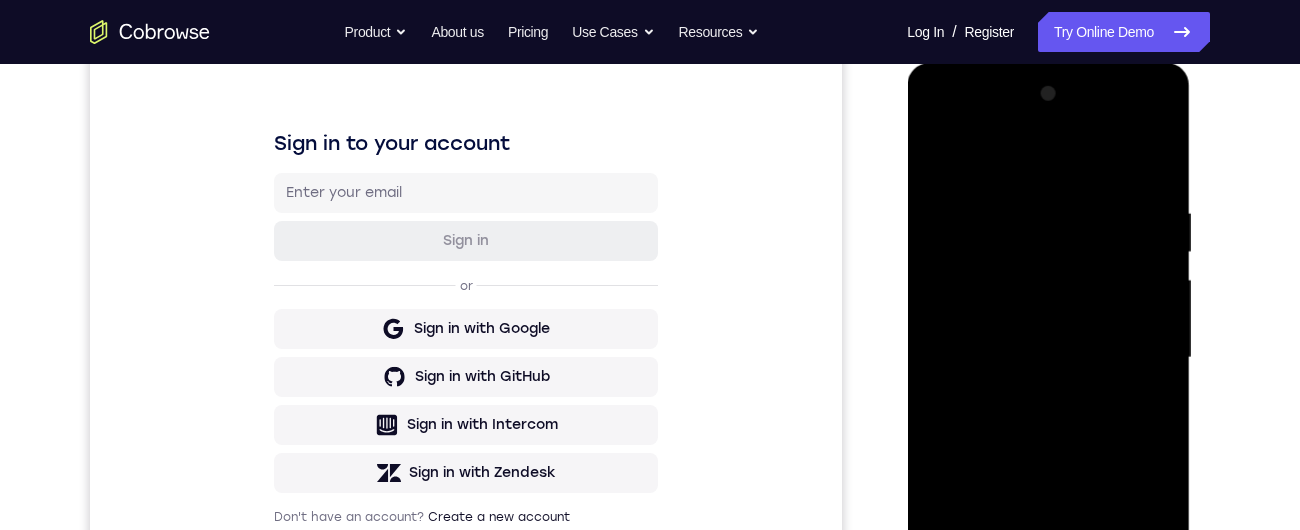 click at bounding box center (1048, 358) 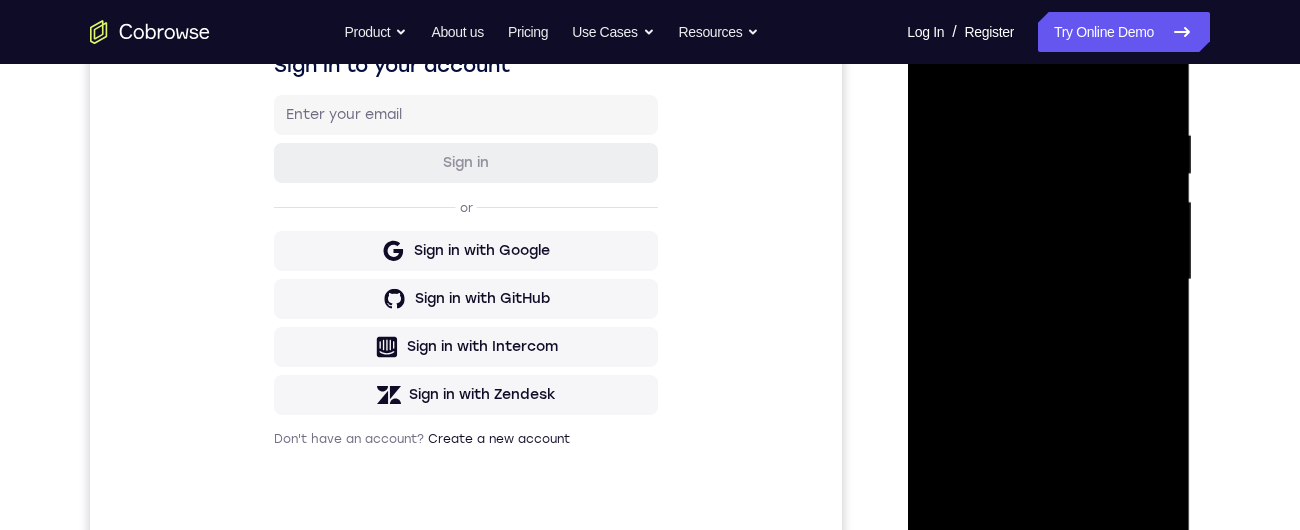 click at bounding box center (1048, 280) 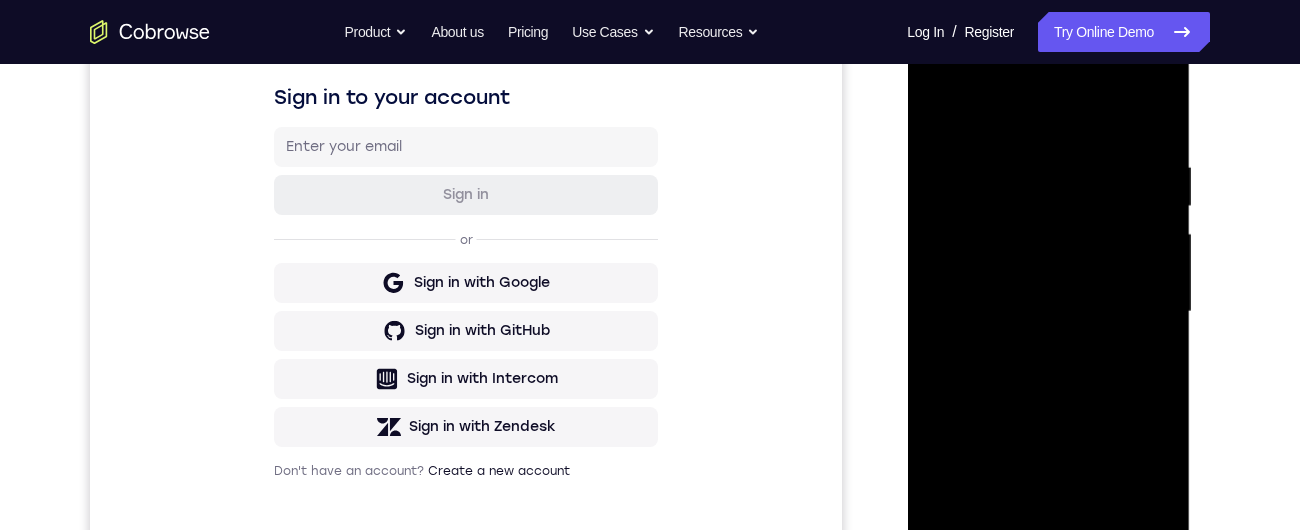 scroll, scrollTop: 317, scrollLeft: 0, axis: vertical 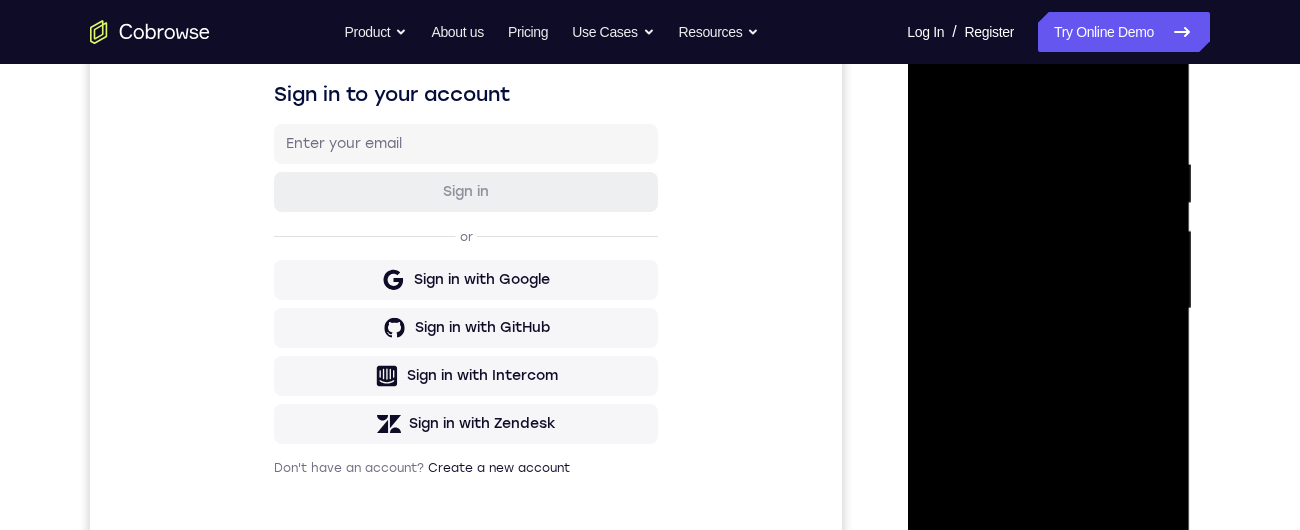 click at bounding box center (1048, 309) 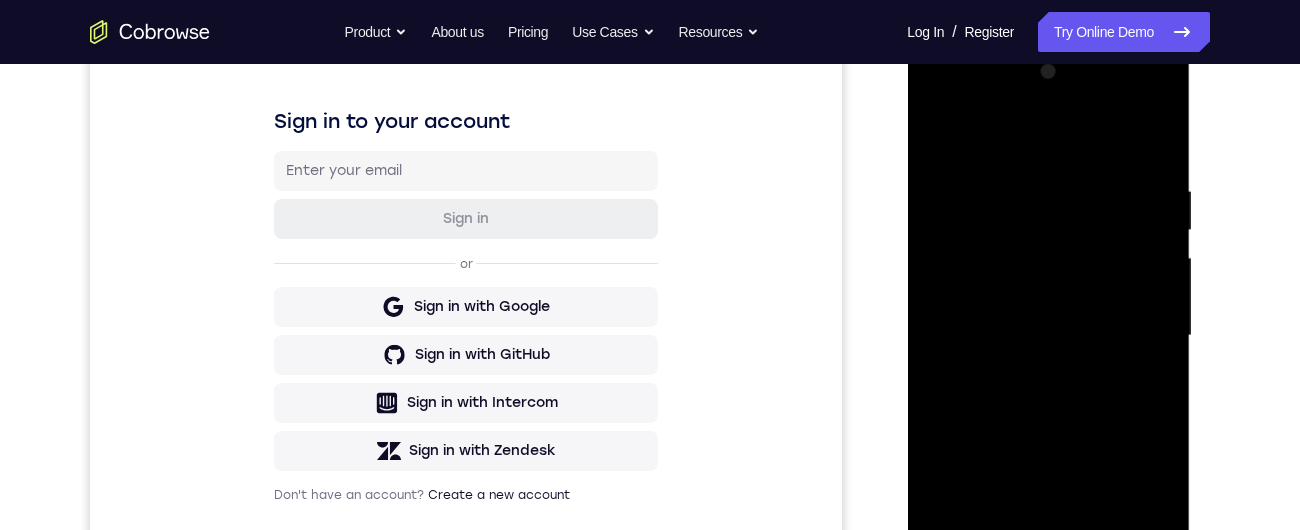 click at bounding box center (1048, 336) 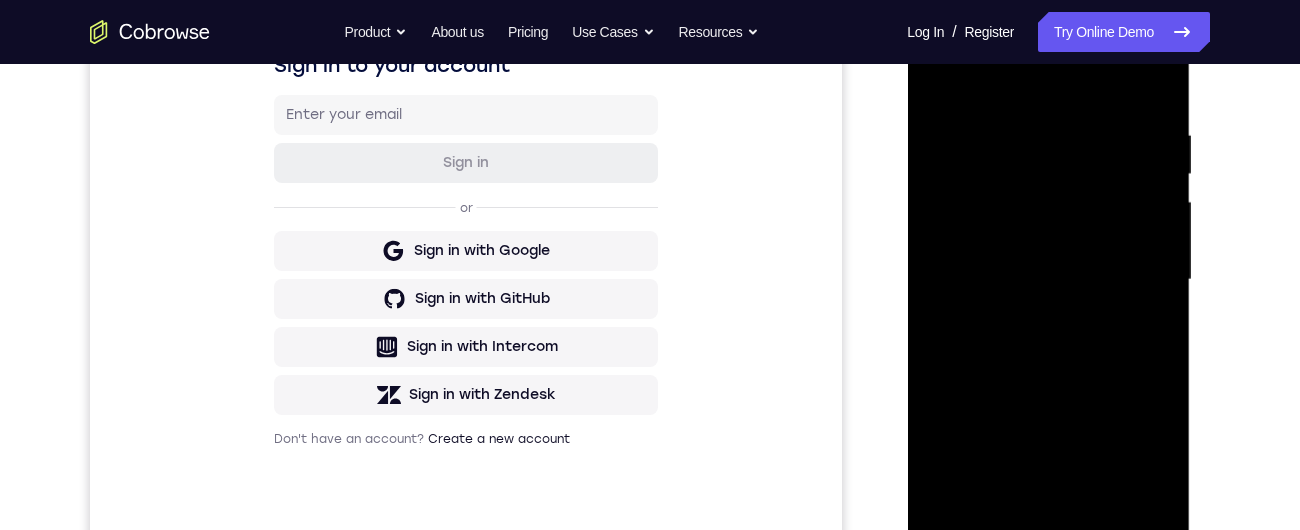 scroll, scrollTop: 267, scrollLeft: 0, axis: vertical 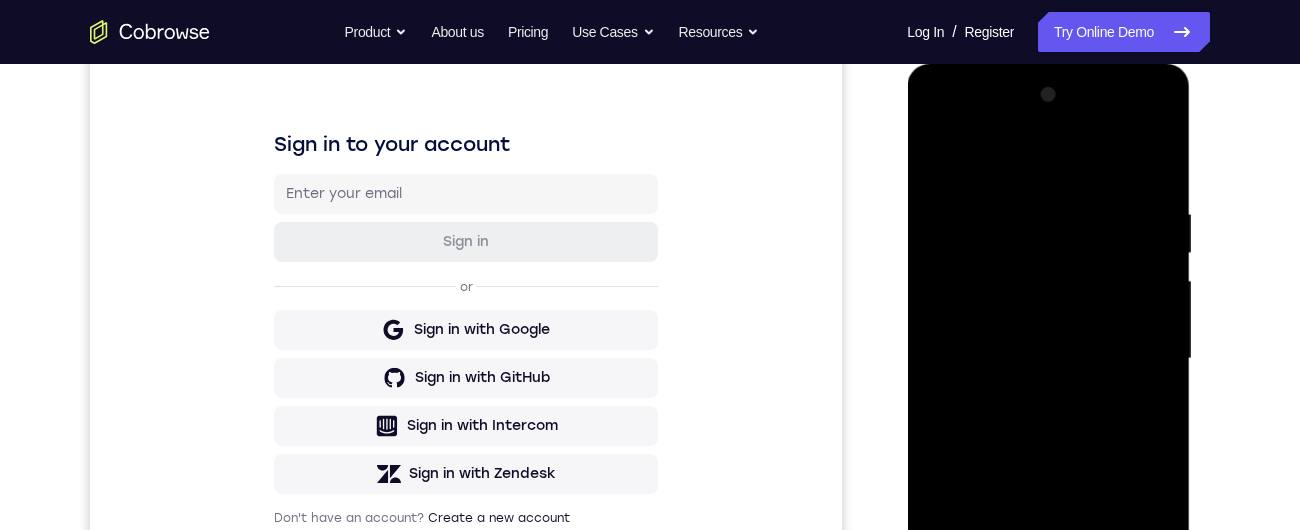 click at bounding box center (1048, 359) 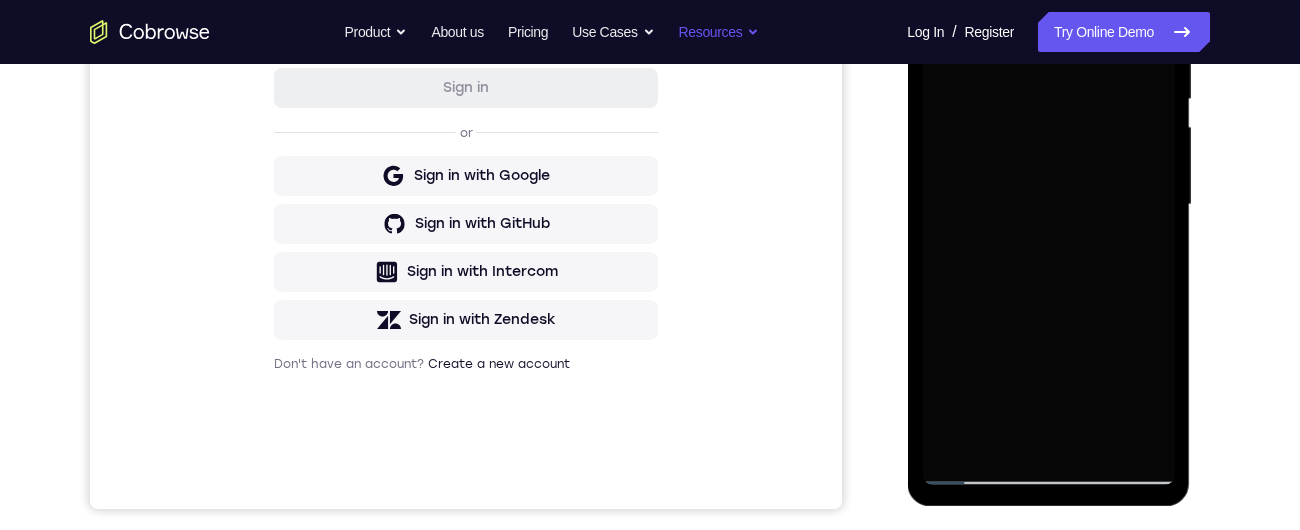 scroll, scrollTop: 0, scrollLeft: 0, axis: both 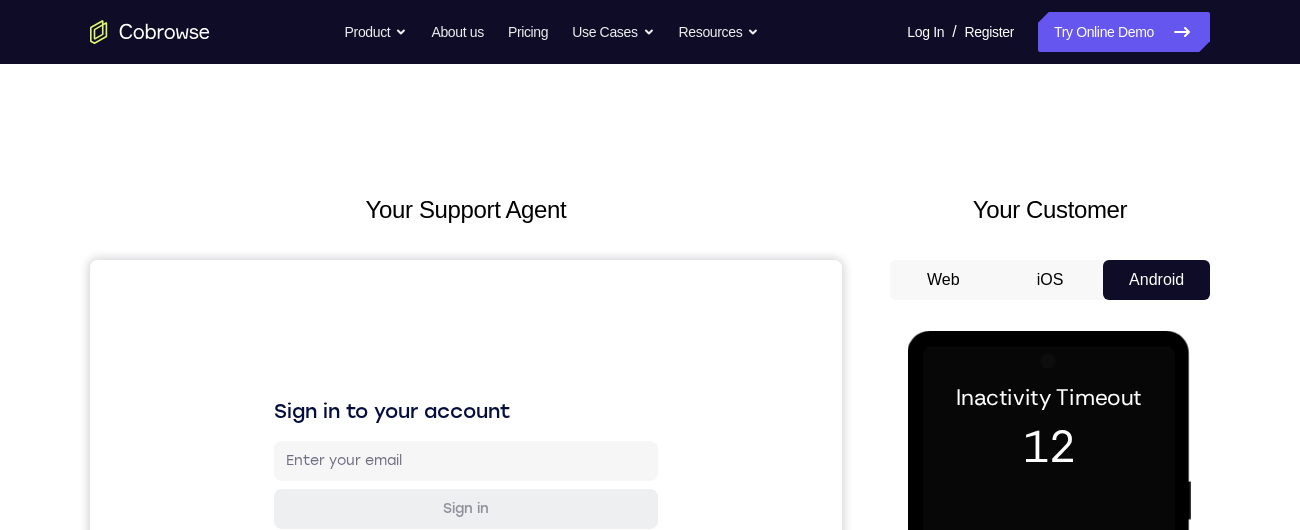 click at bounding box center (1048, 626) 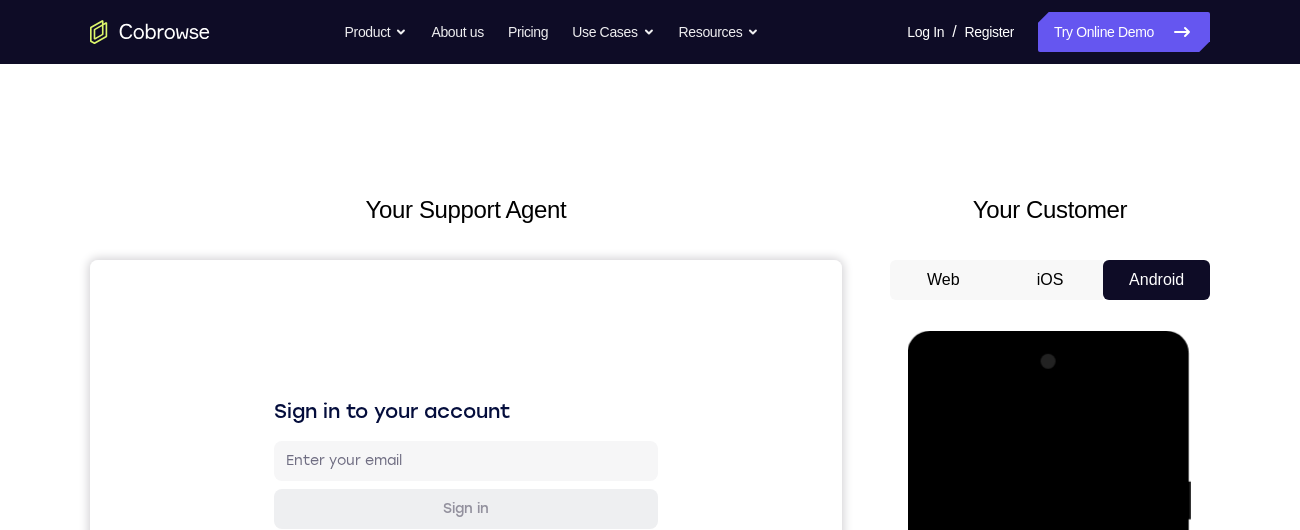 click at bounding box center (1048, 626) 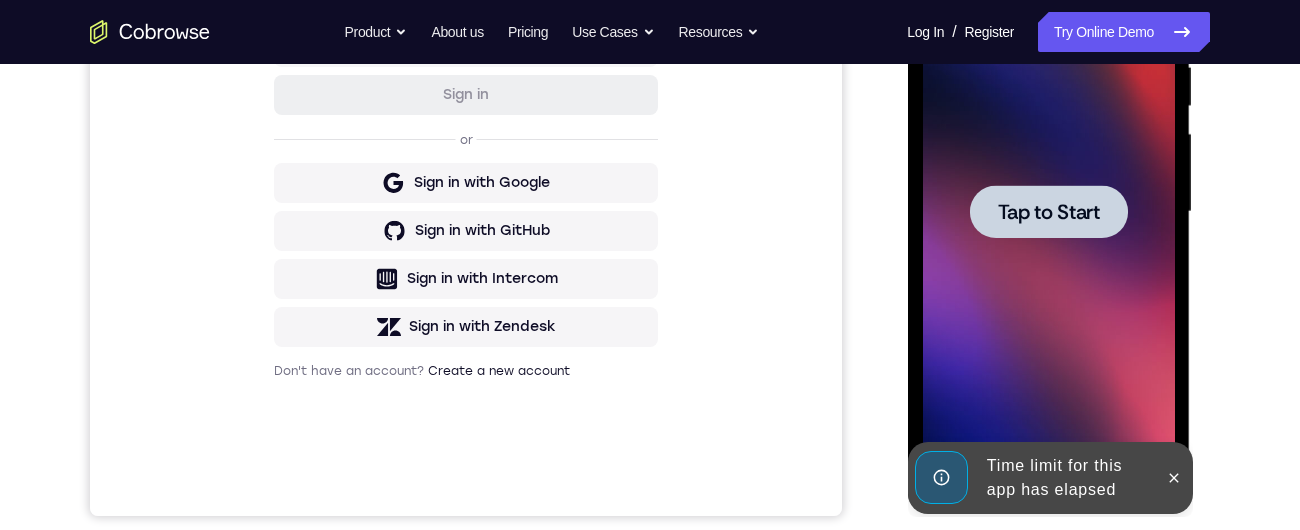 scroll, scrollTop: 493, scrollLeft: 0, axis: vertical 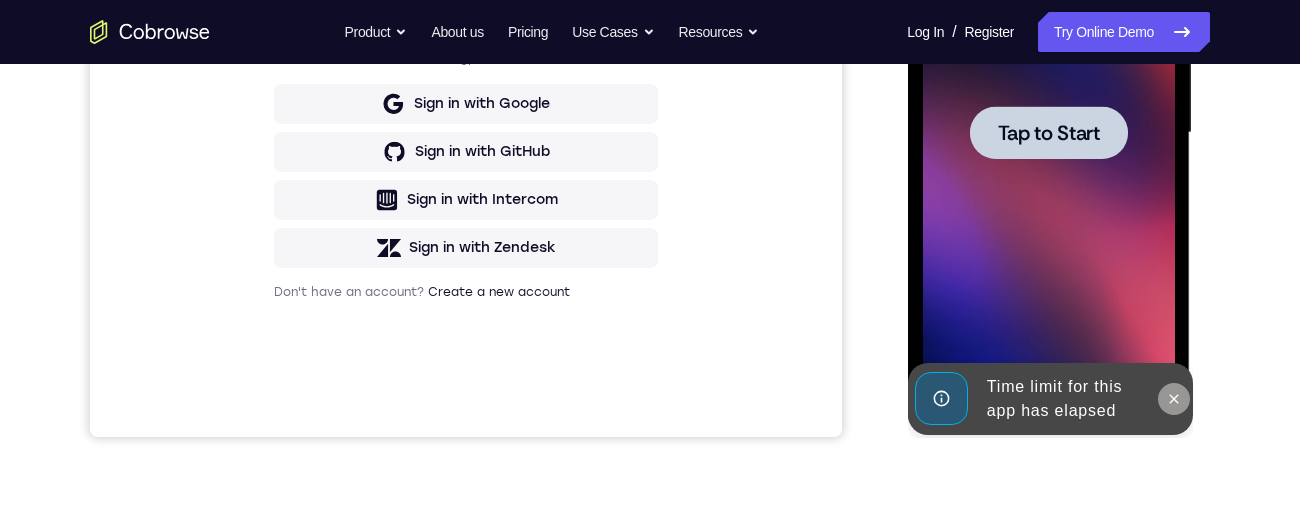 click 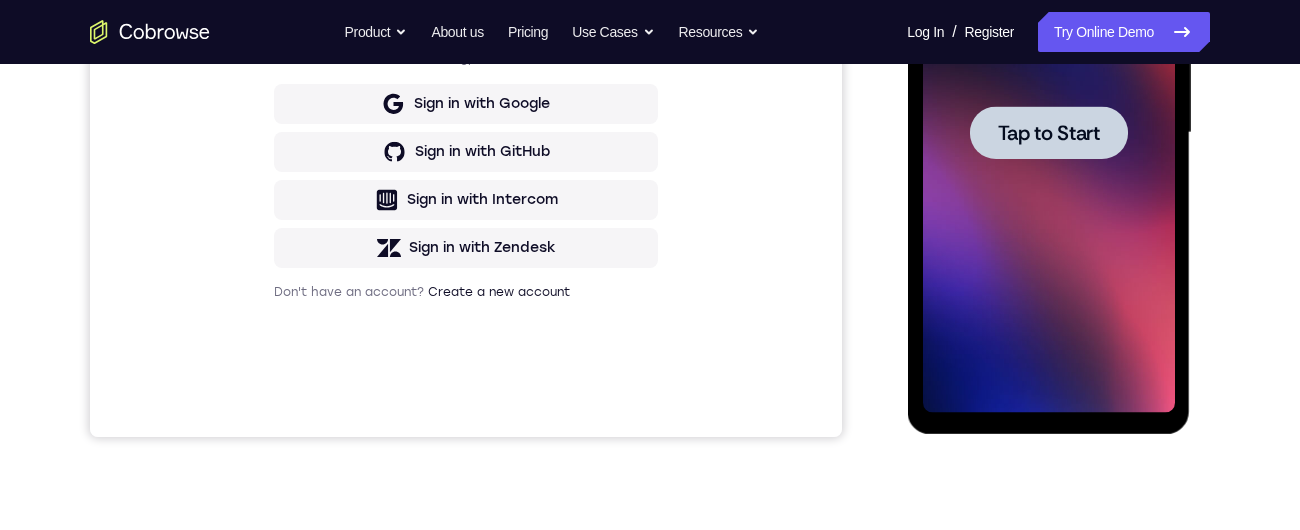click at bounding box center [1048, 132] 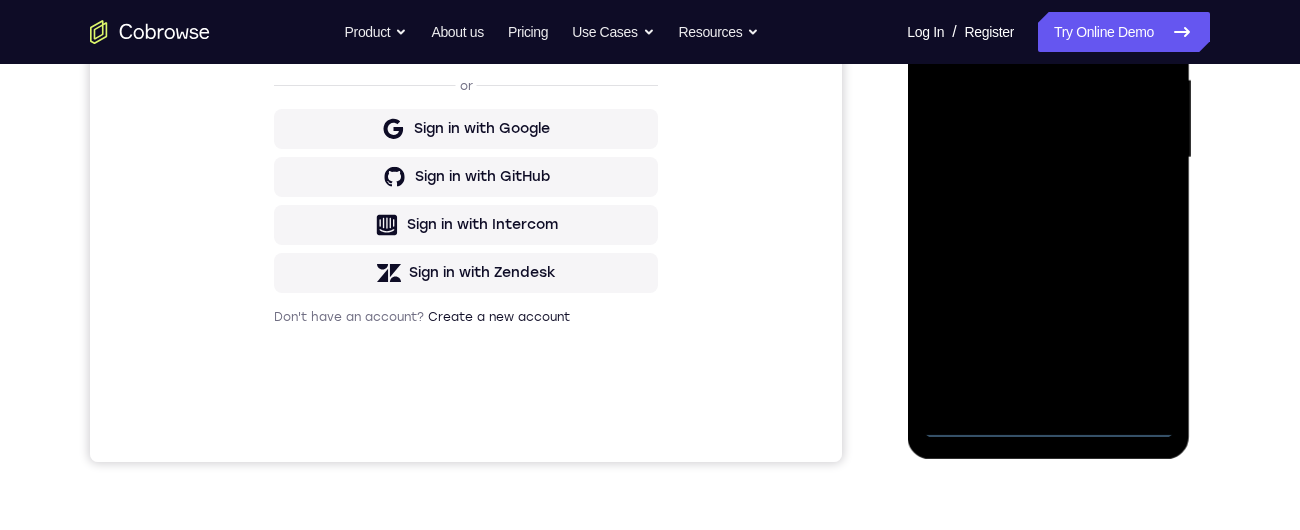 scroll, scrollTop: 470, scrollLeft: 0, axis: vertical 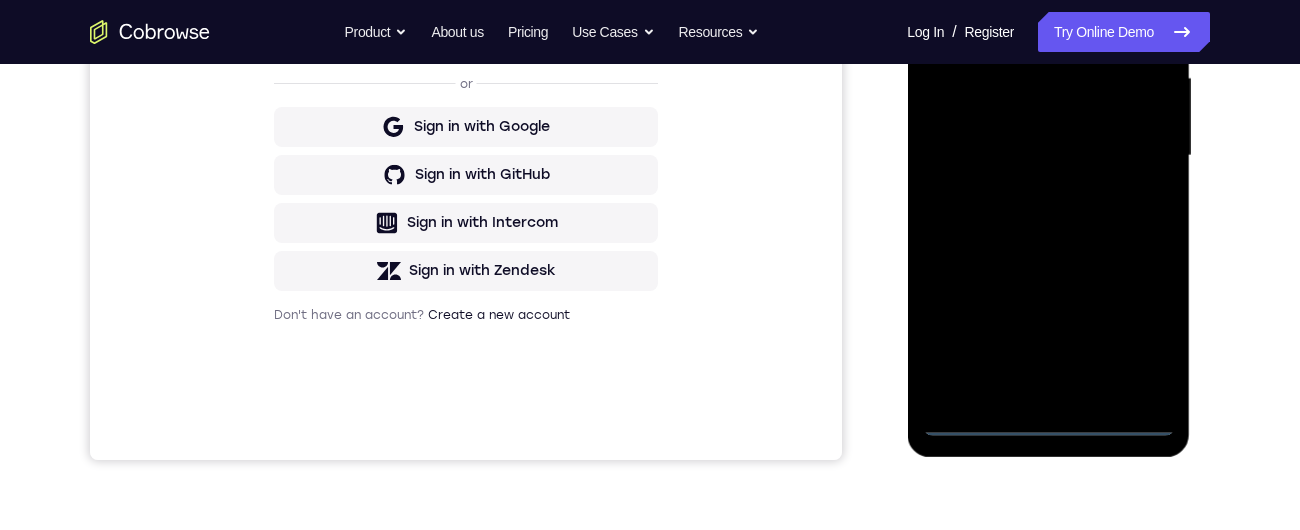 click at bounding box center (1048, 156) 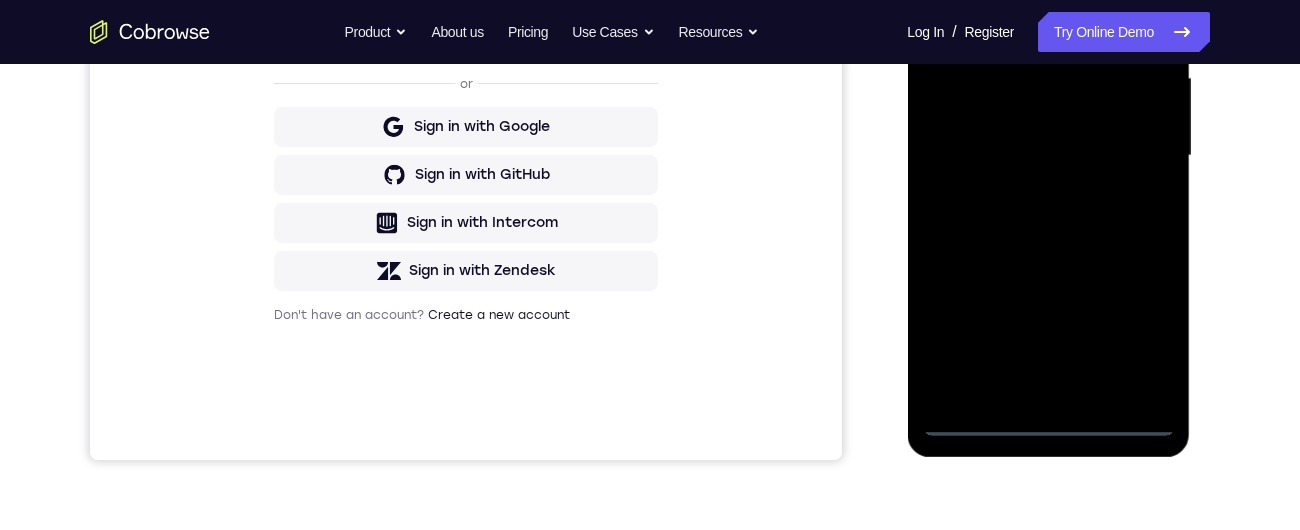 click at bounding box center [1048, 156] 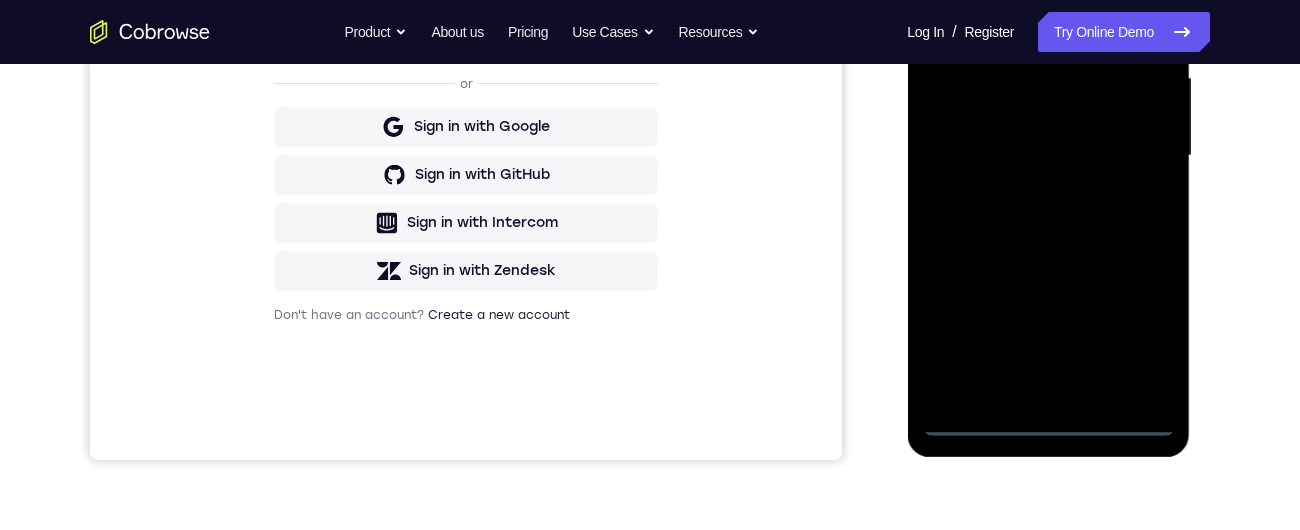 click at bounding box center [1048, 156] 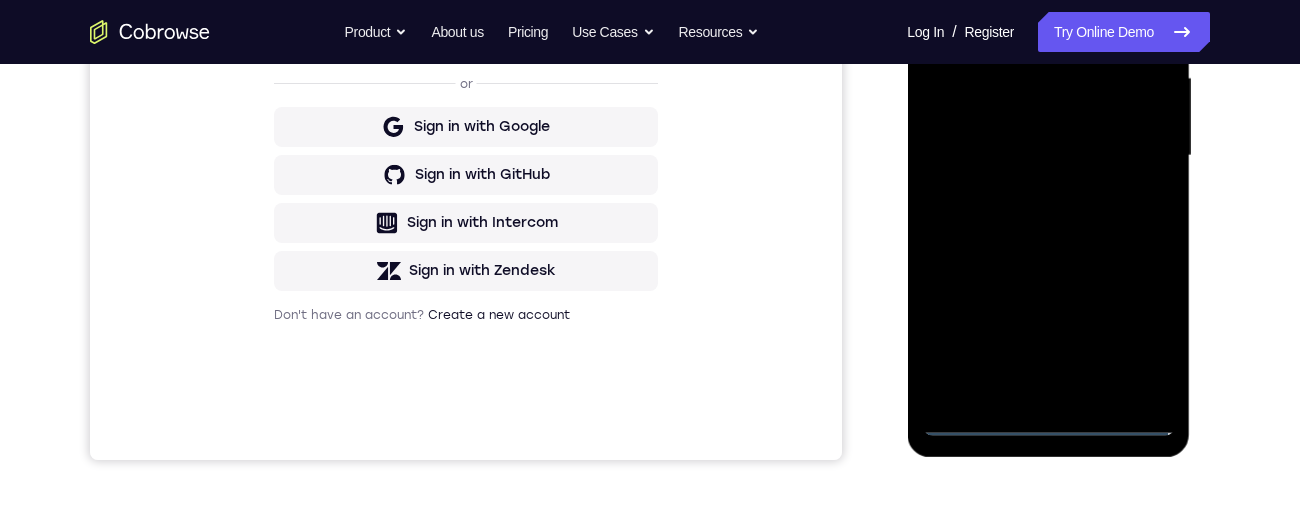 click at bounding box center [1048, 156] 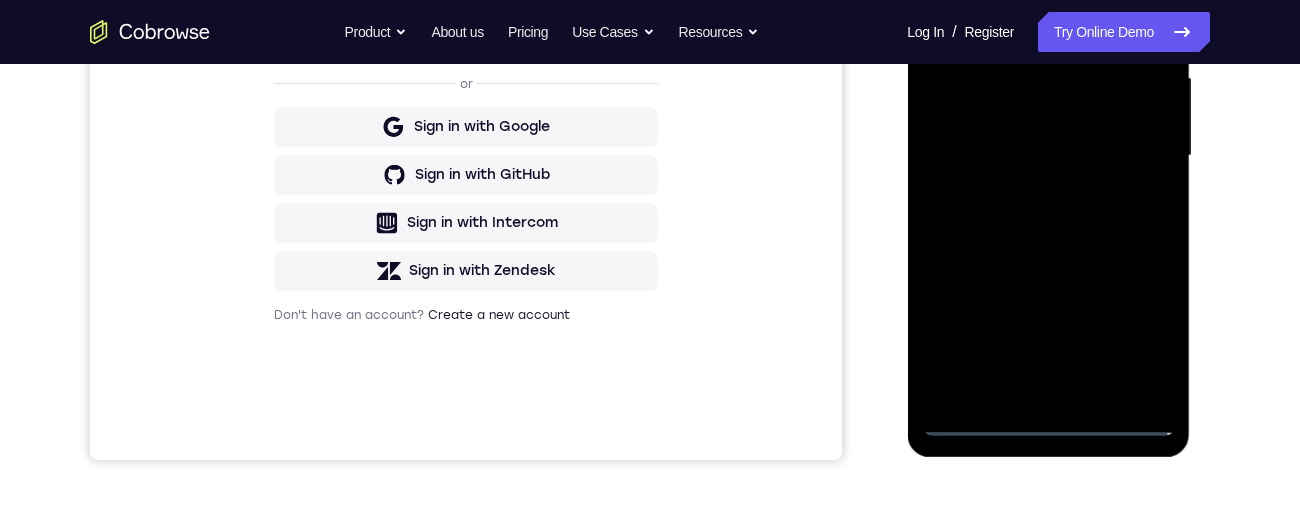scroll, scrollTop: 280, scrollLeft: 0, axis: vertical 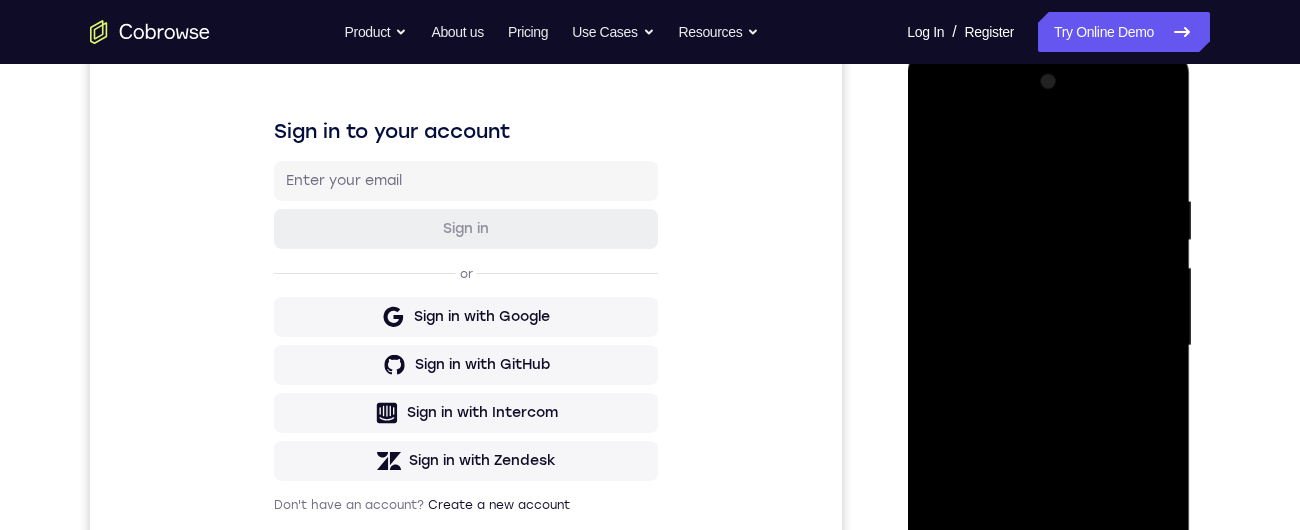 click at bounding box center [1048, 346] 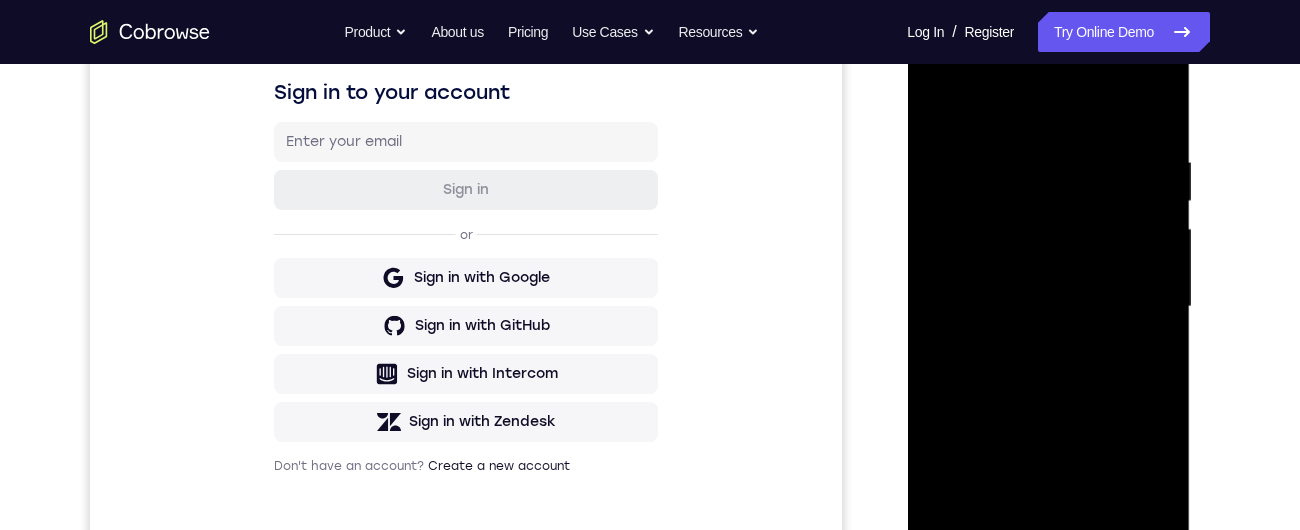 click at bounding box center [1048, 307] 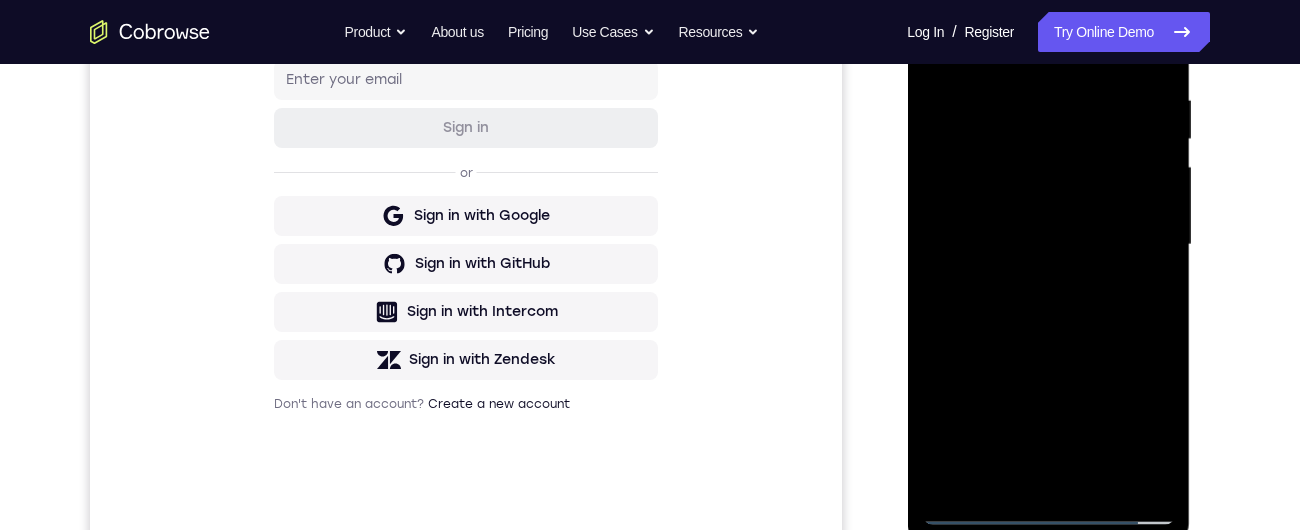 click at bounding box center [1048, 245] 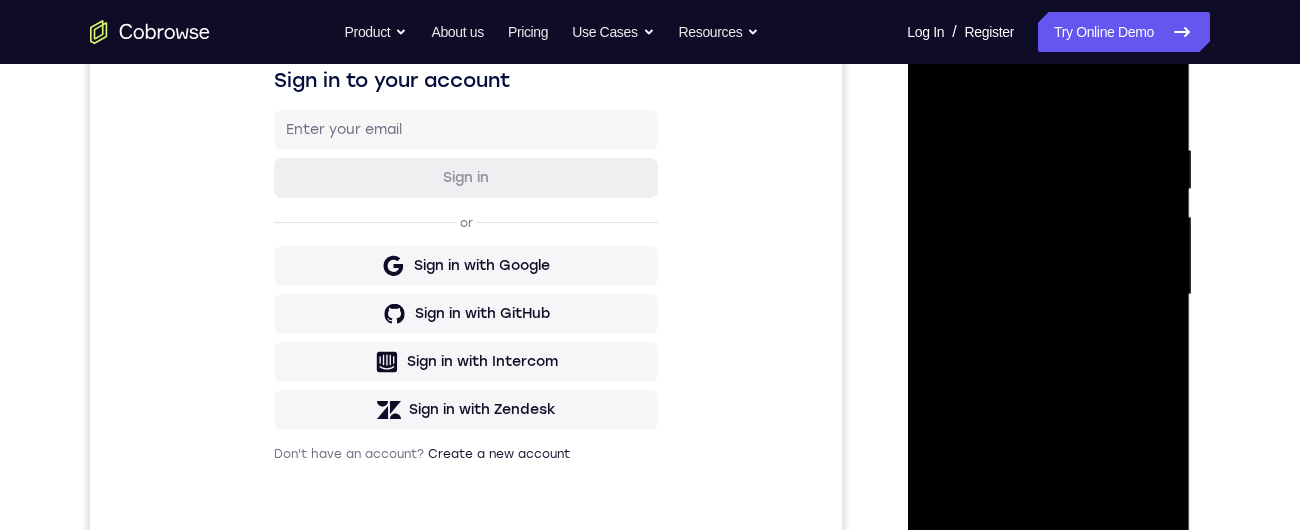 scroll, scrollTop: 324, scrollLeft: 0, axis: vertical 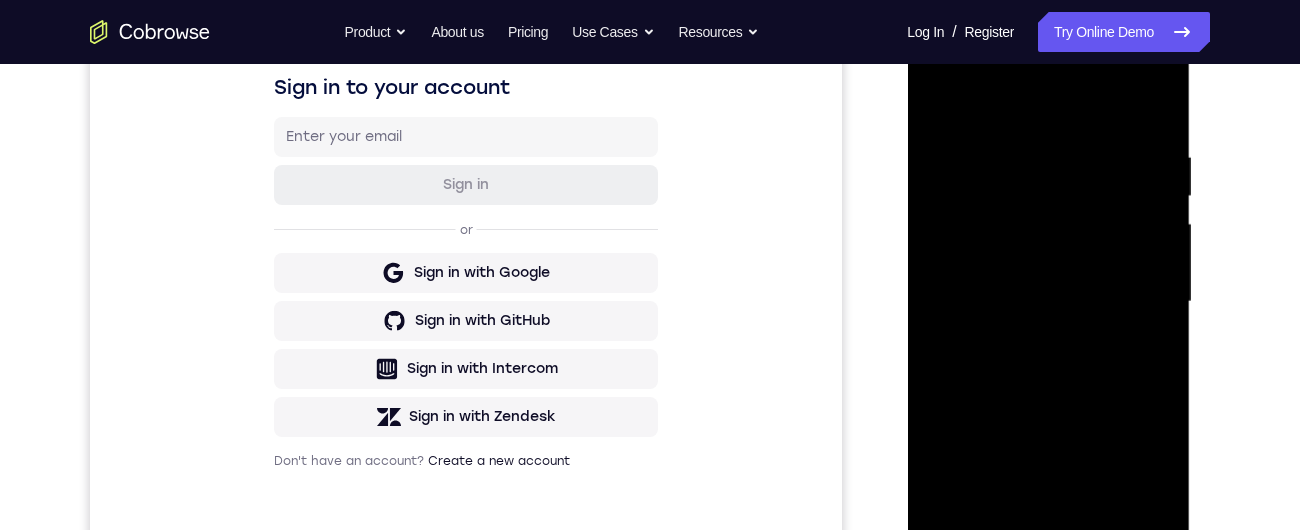 click at bounding box center (1048, 302) 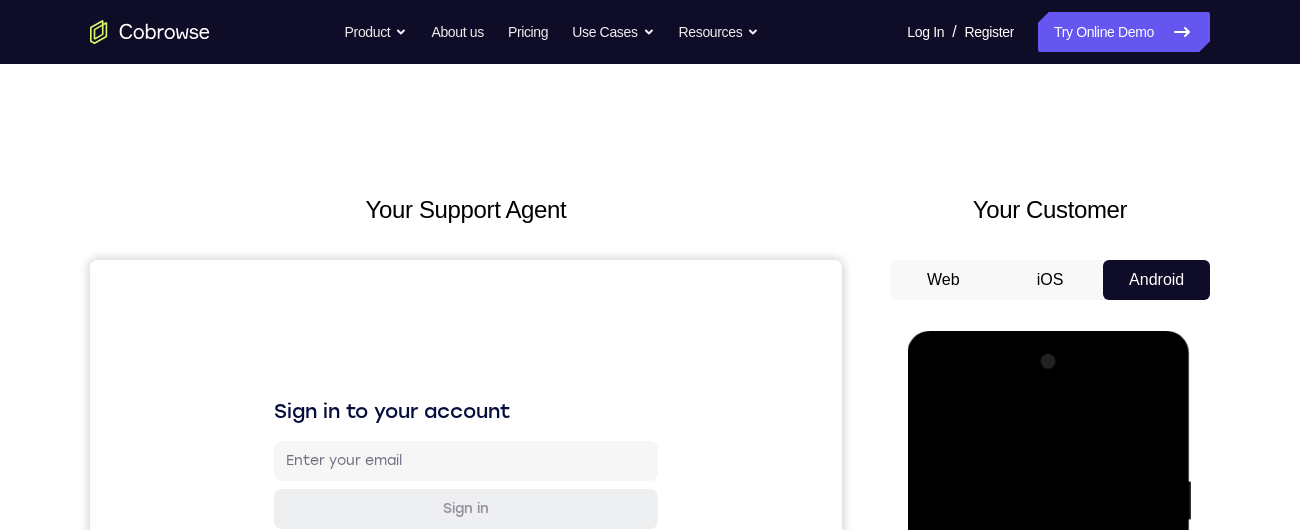 scroll, scrollTop: 278, scrollLeft: 0, axis: vertical 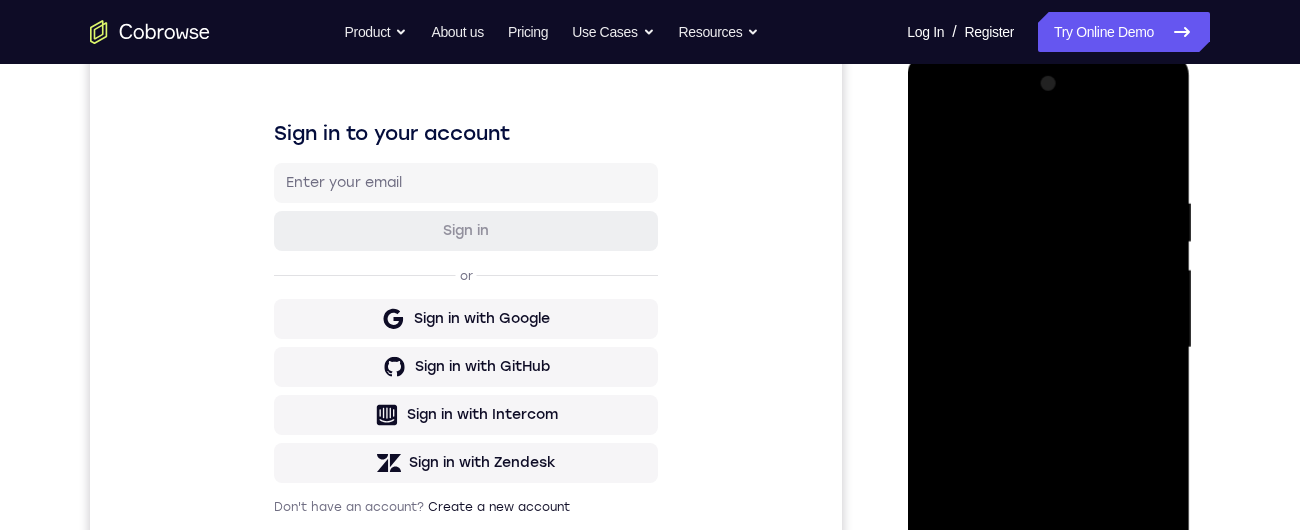 click at bounding box center (1048, 348) 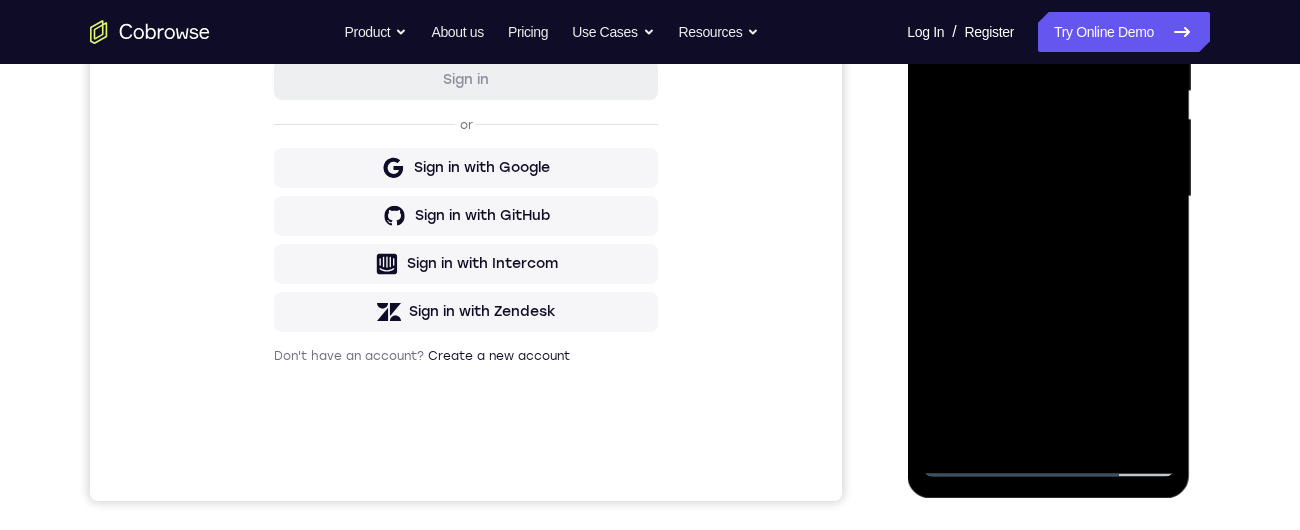 click at bounding box center [1048, 197] 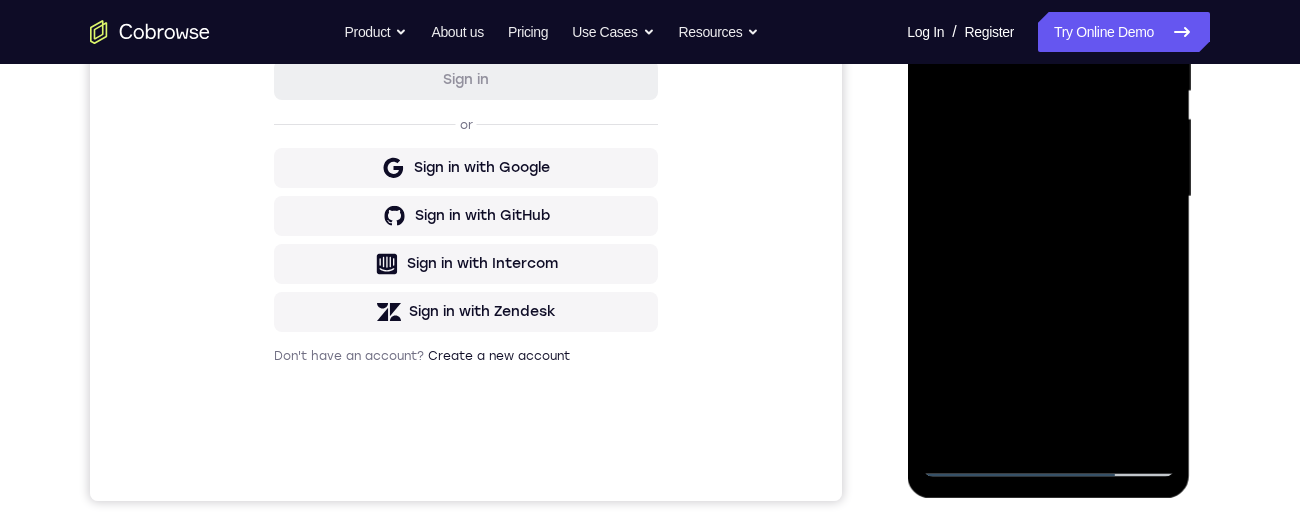 click at bounding box center [1048, 197] 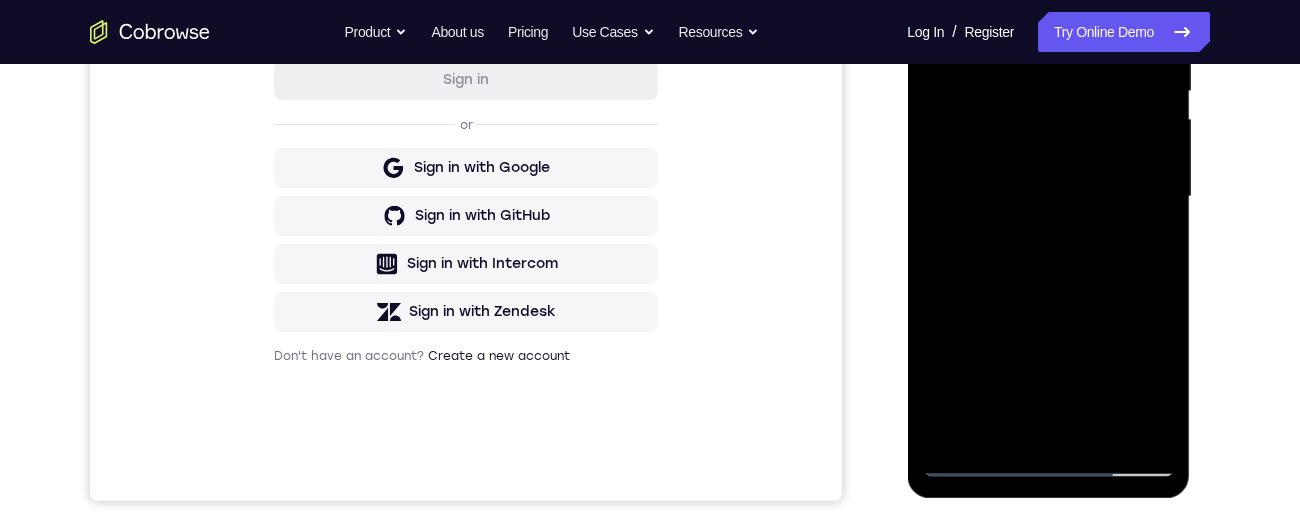 click at bounding box center (1048, 197) 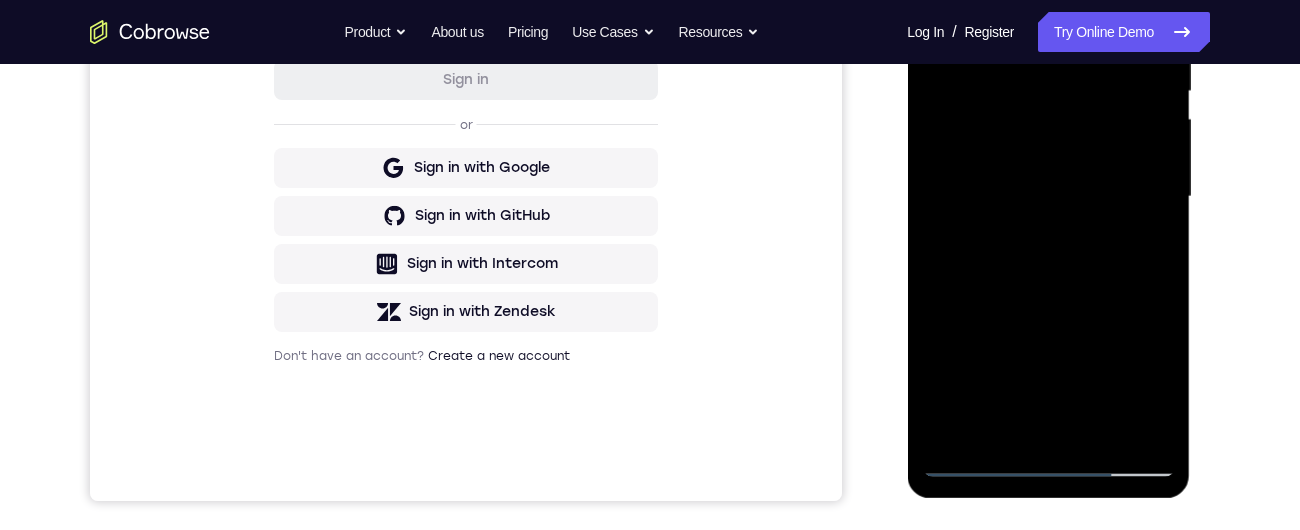 scroll, scrollTop: 401, scrollLeft: 0, axis: vertical 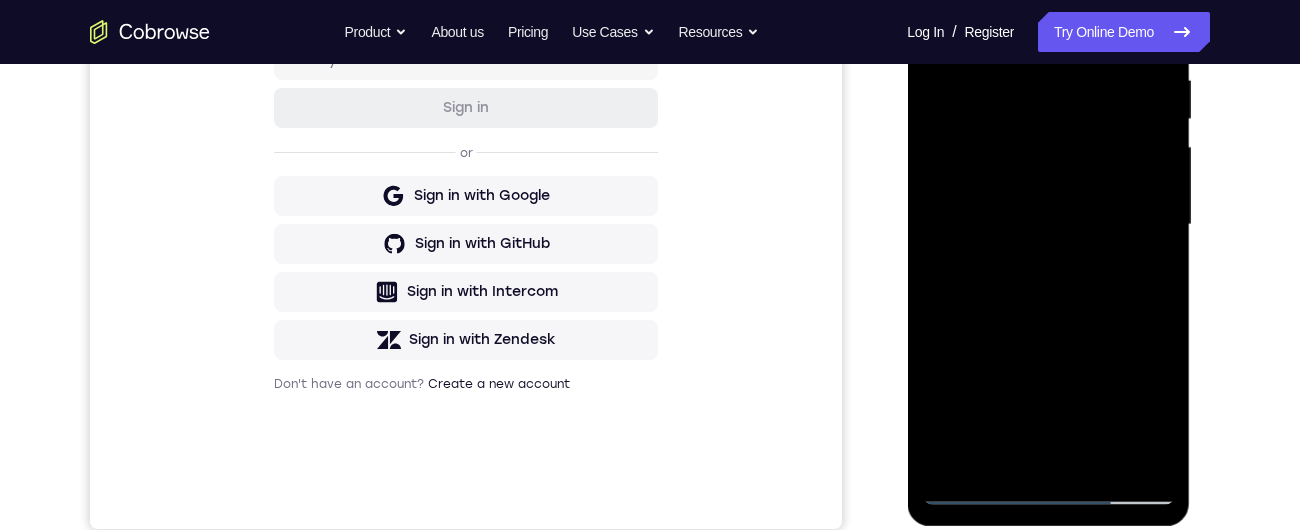 click at bounding box center [1048, 225] 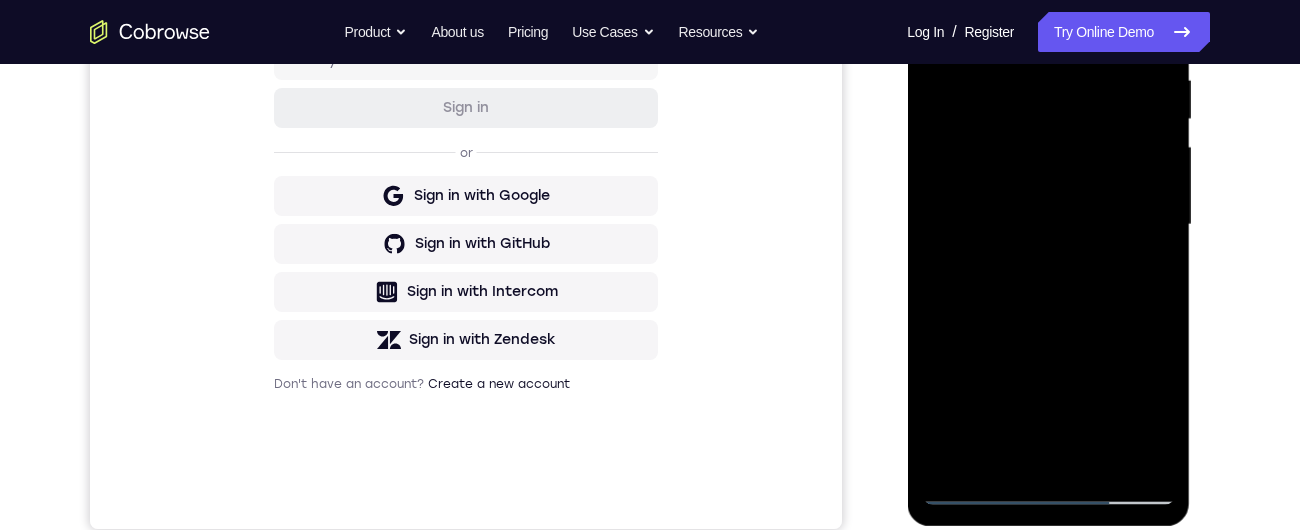 click at bounding box center [1048, 225] 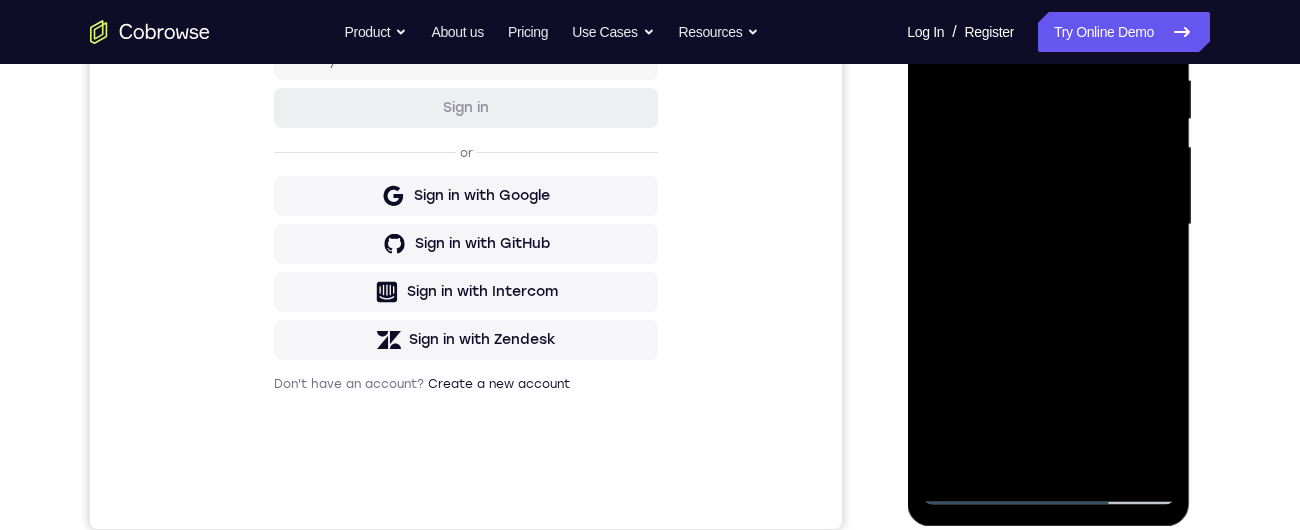 click at bounding box center (1048, 225) 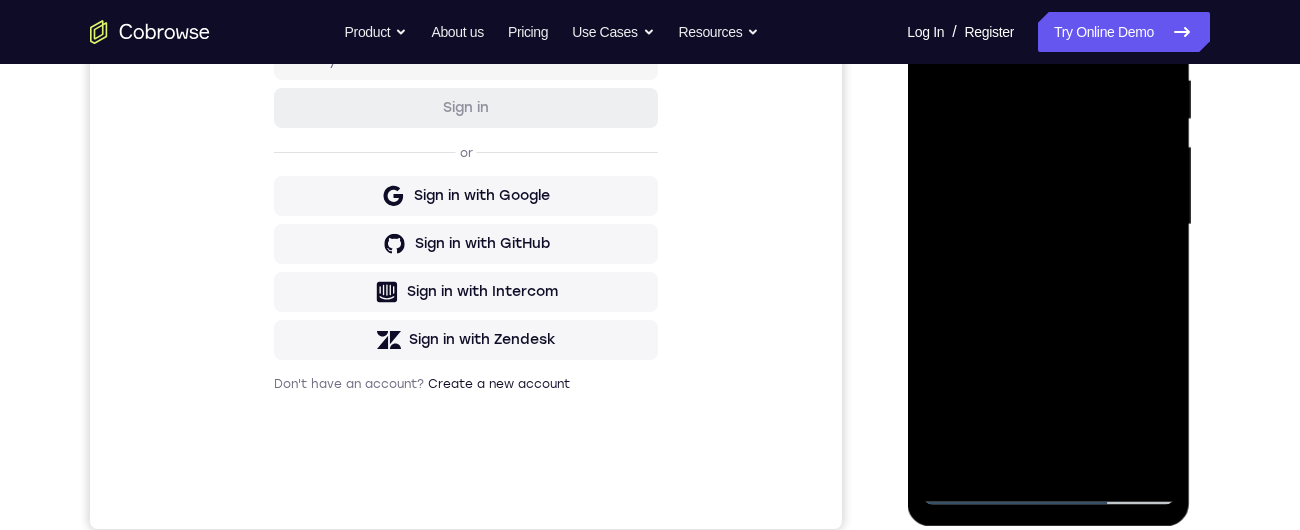 click at bounding box center (1048, 225) 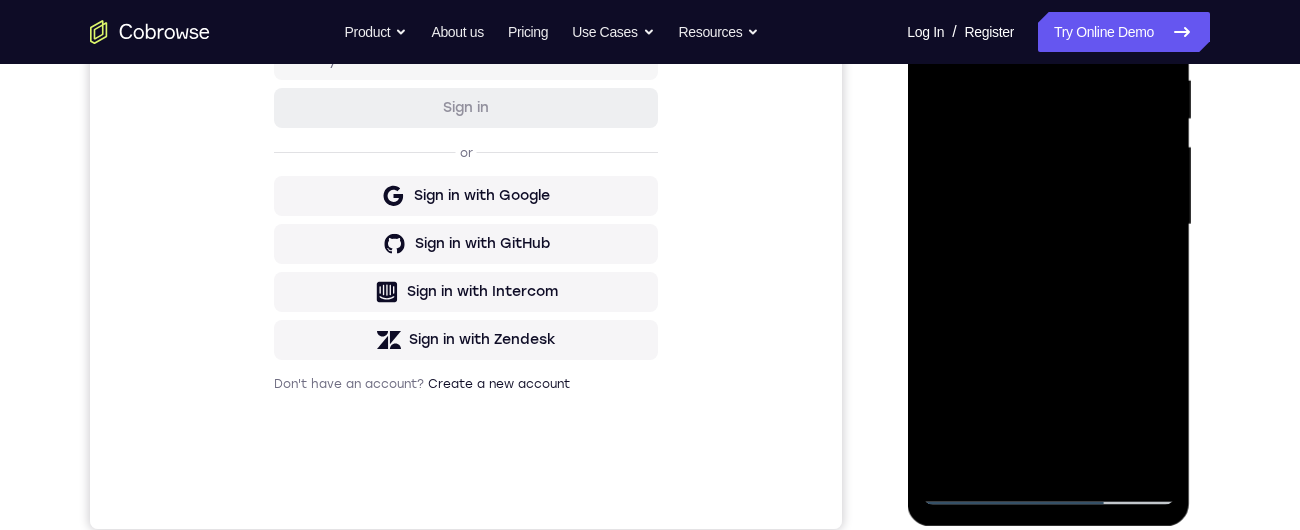 click at bounding box center (1048, 225) 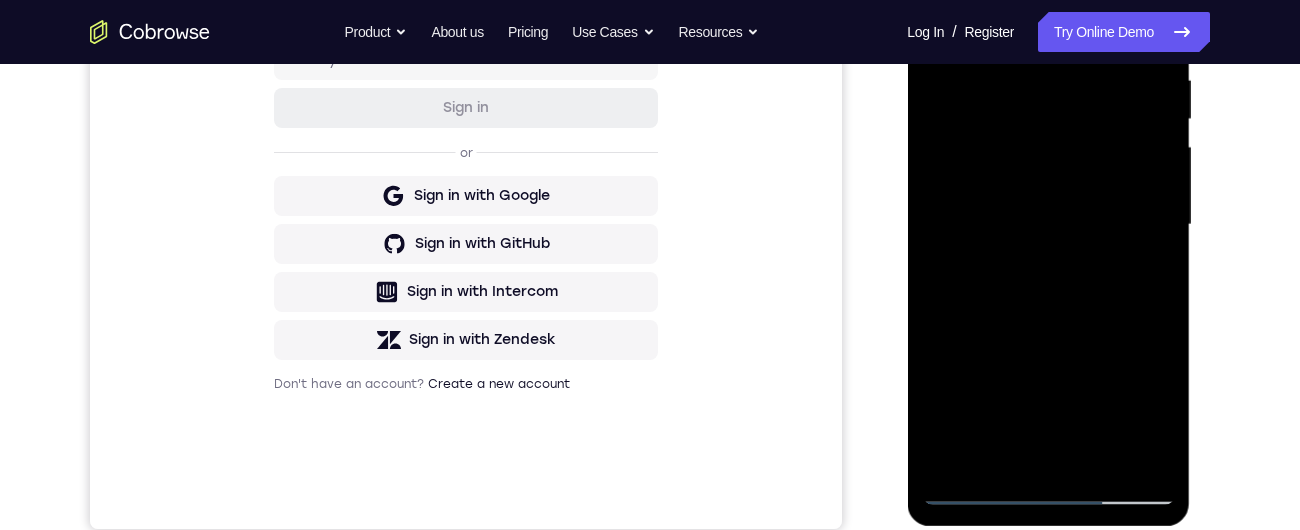 scroll, scrollTop: 449, scrollLeft: 0, axis: vertical 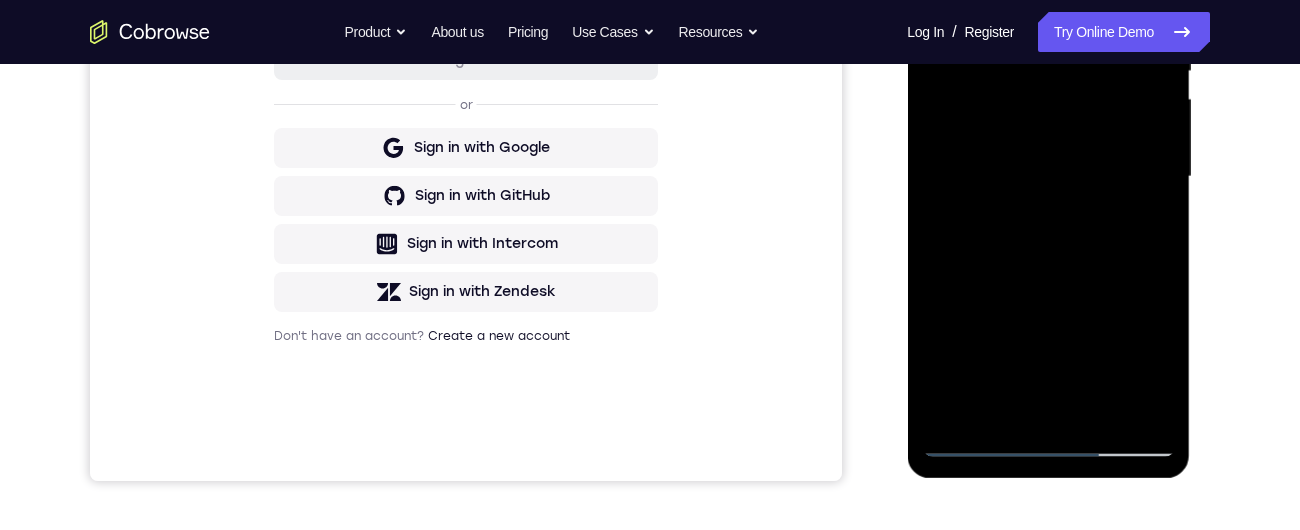 click at bounding box center [1048, 177] 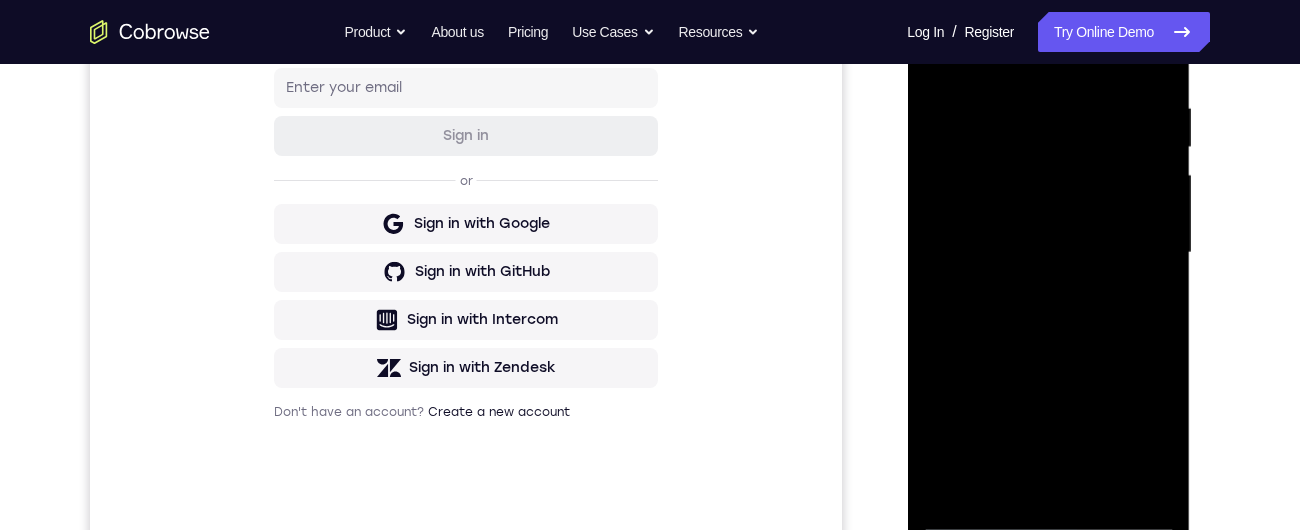 scroll, scrollTop: 251, scrollLeft: 0, axis: vertical 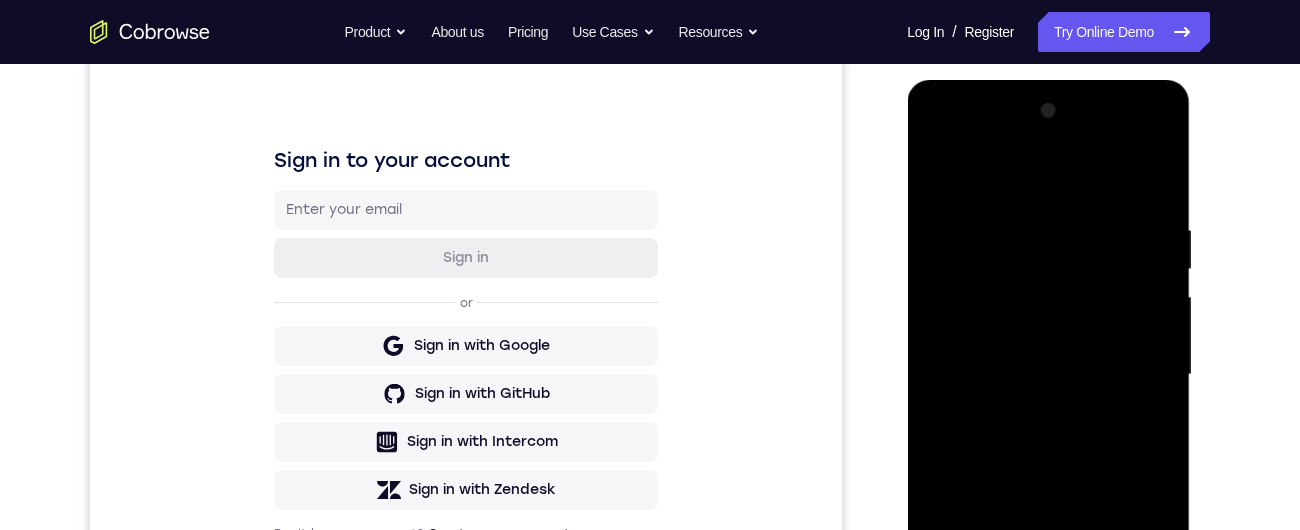 click at bounding box center (1048, 375) 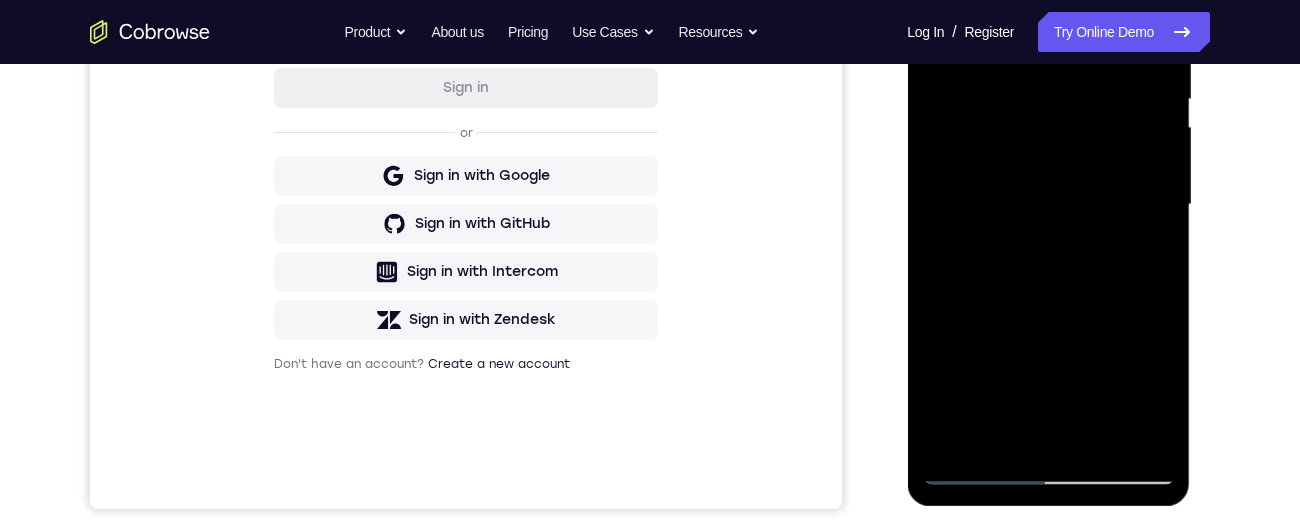 click at bounding box center [1048, 205] 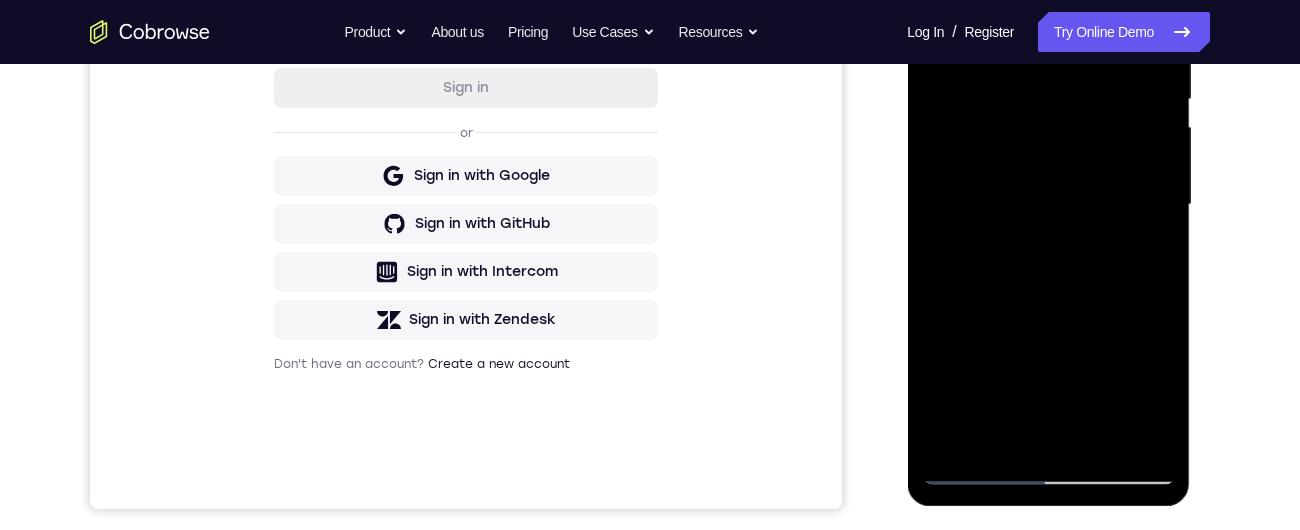 click at bounding box center [1048, 205] 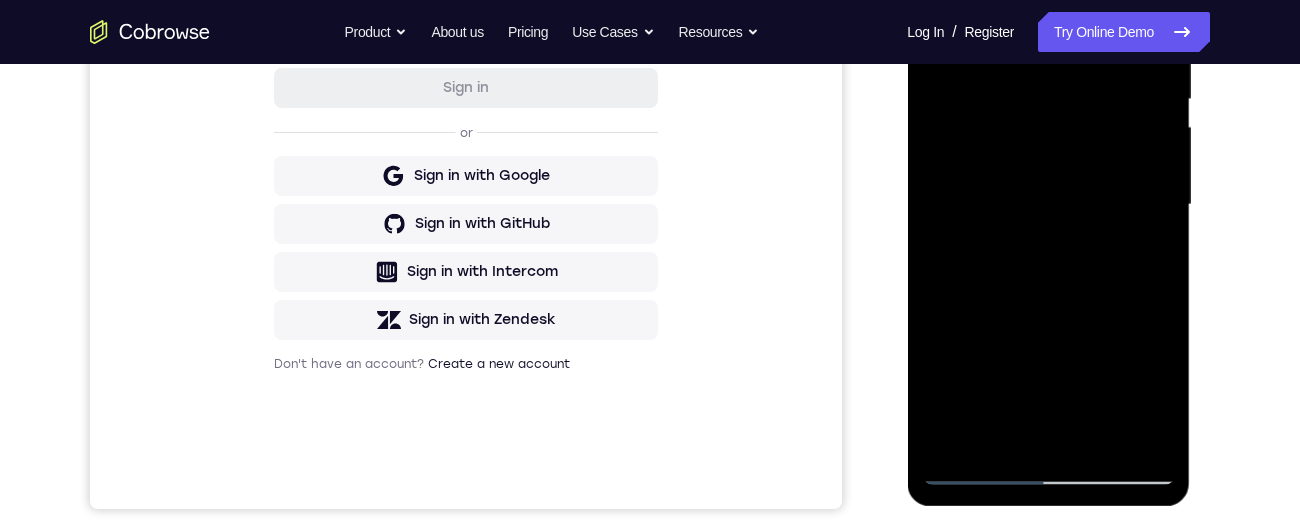 click at bounding box center (1048, 205) 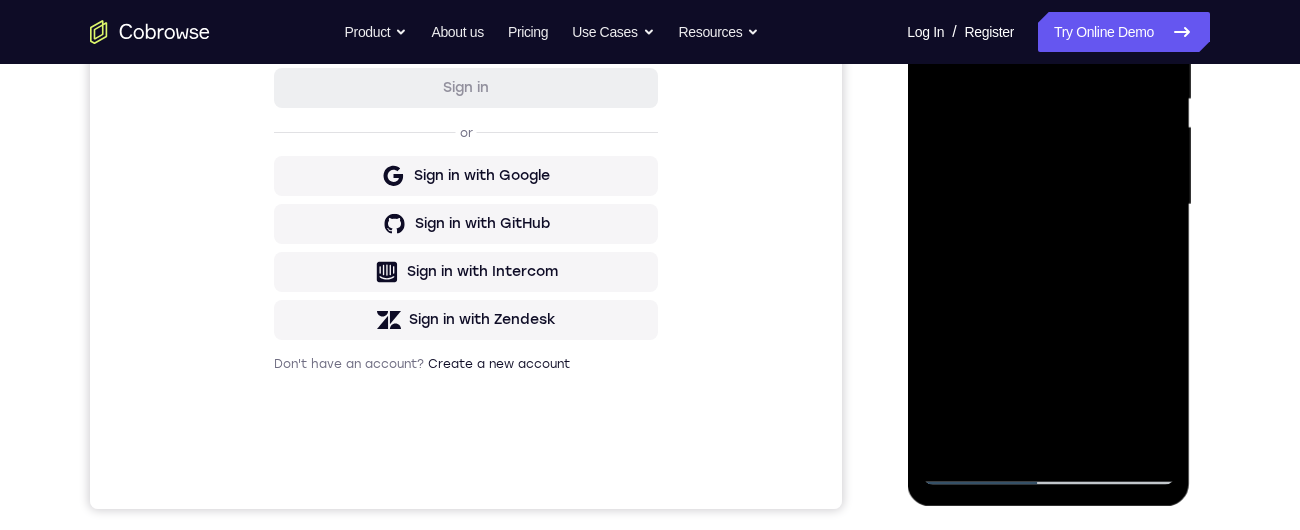 scroll, scrollTop: 343, scrollLeft: 0, axis: vertical 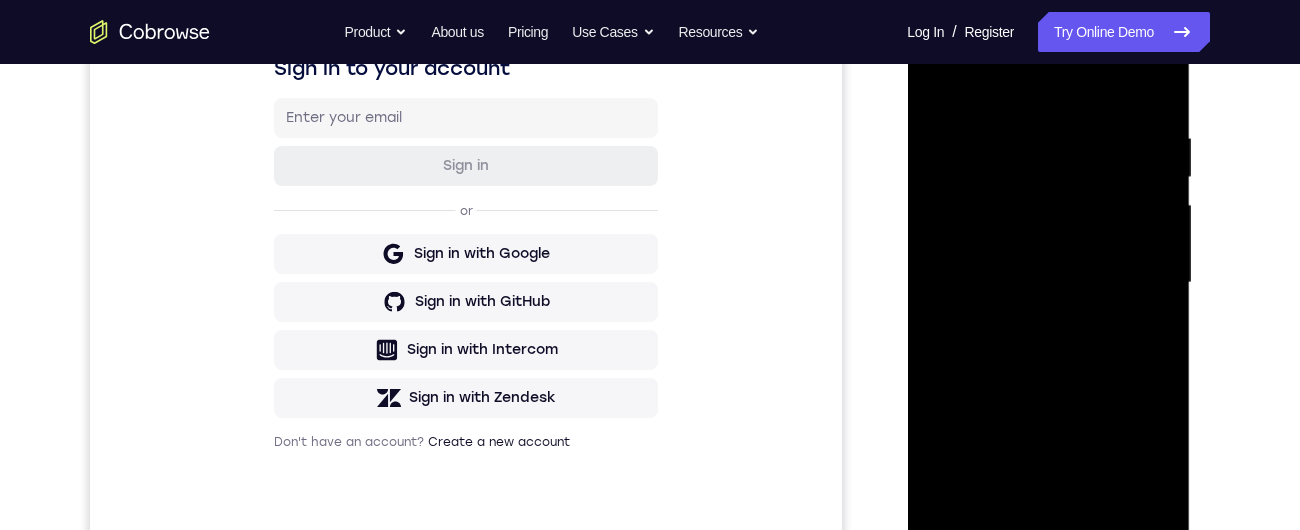 click at bounding box center [1048, 283] 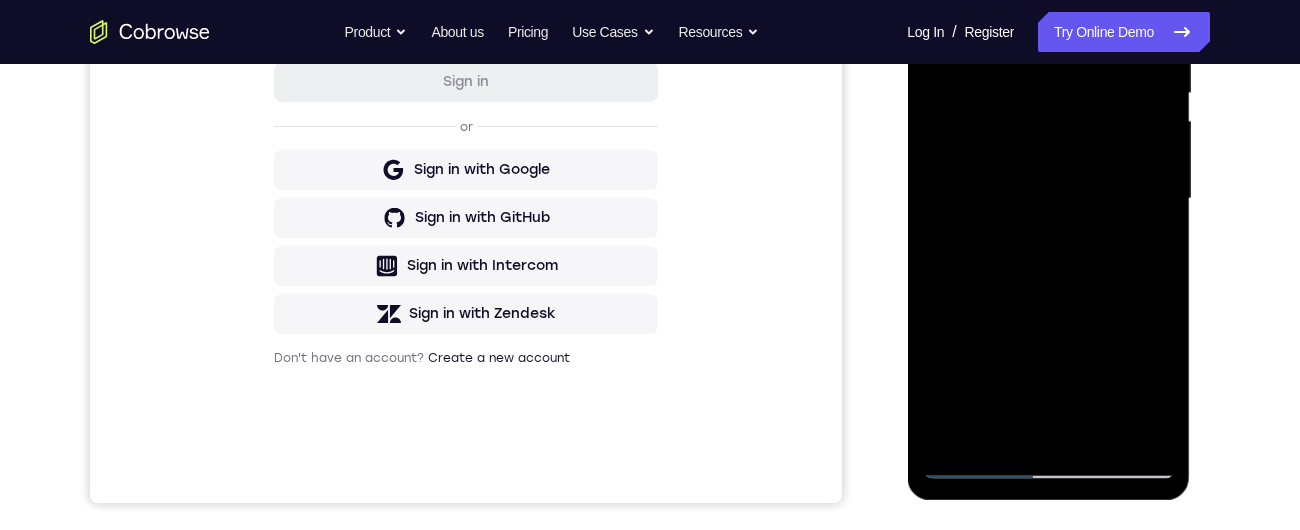 click at bounding box center [1048, 199] 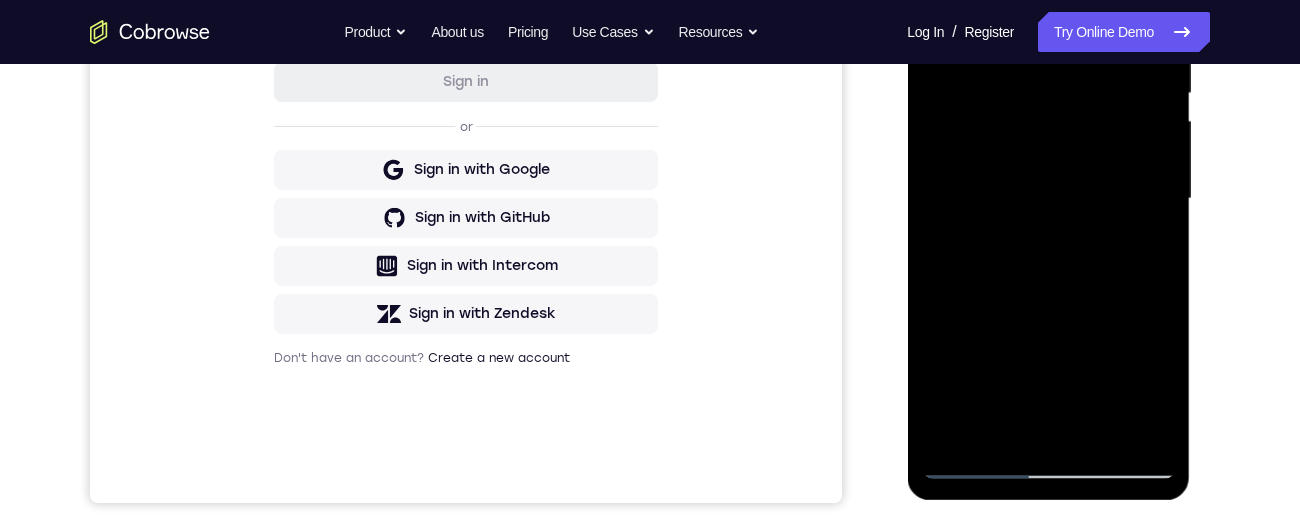 click at bounding box center [1048, 199] 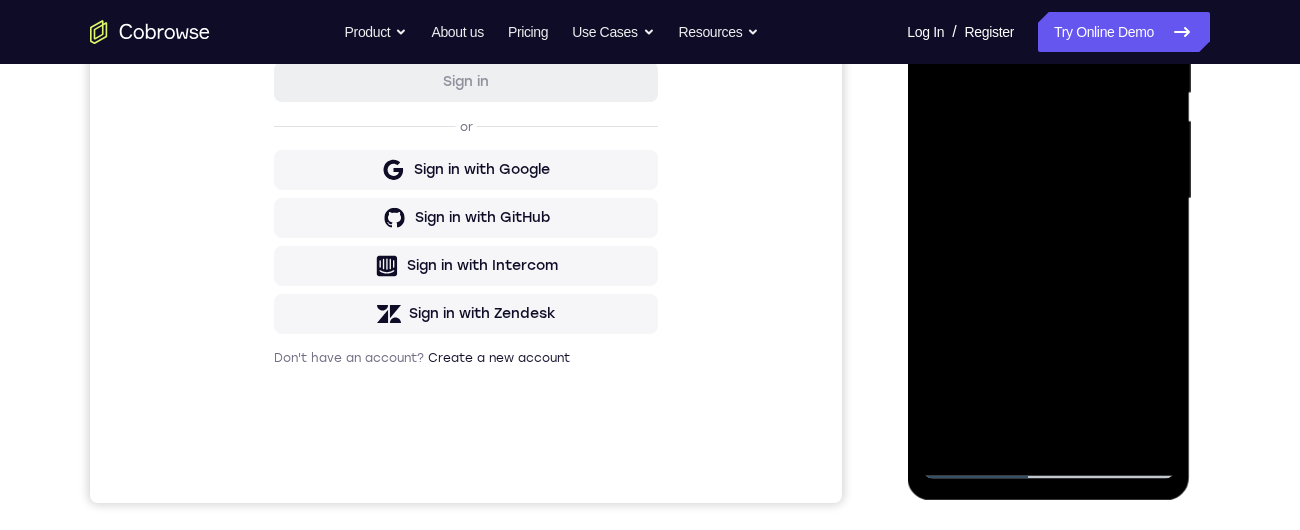 scroll, scrollTop: 394, scrollLeft: 0, axis: vertical 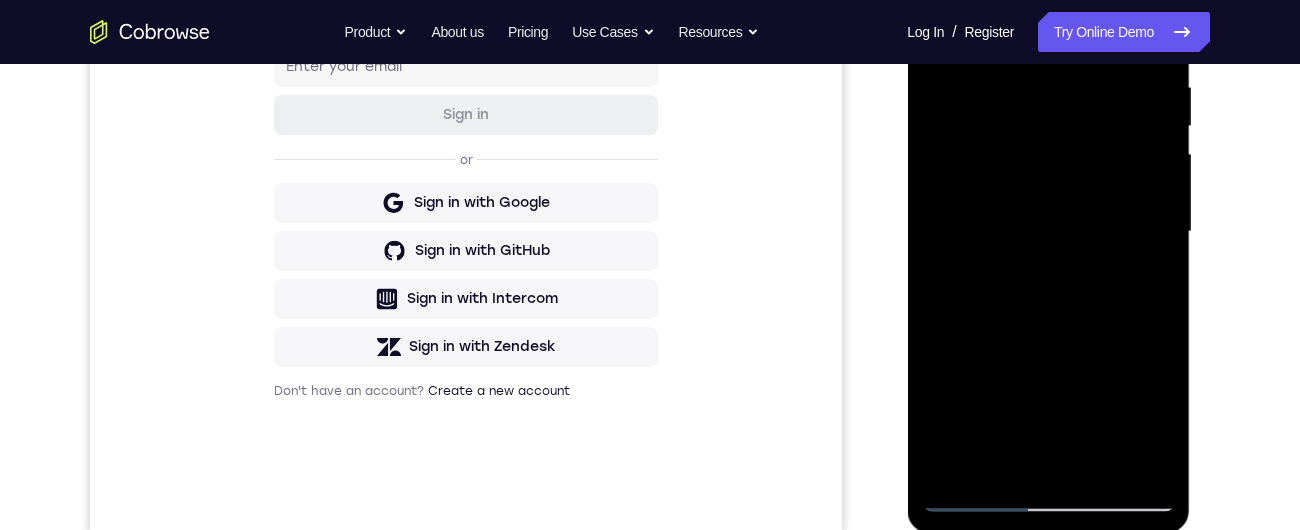 click at bounding box center [1048, 232] 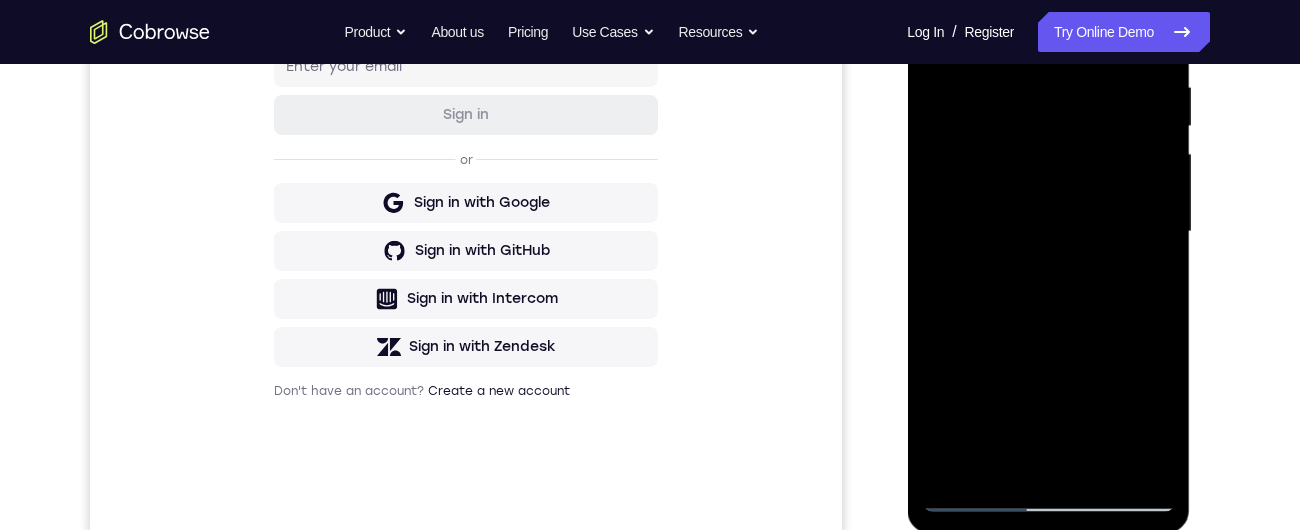 click at bounding box center (1048, 232) 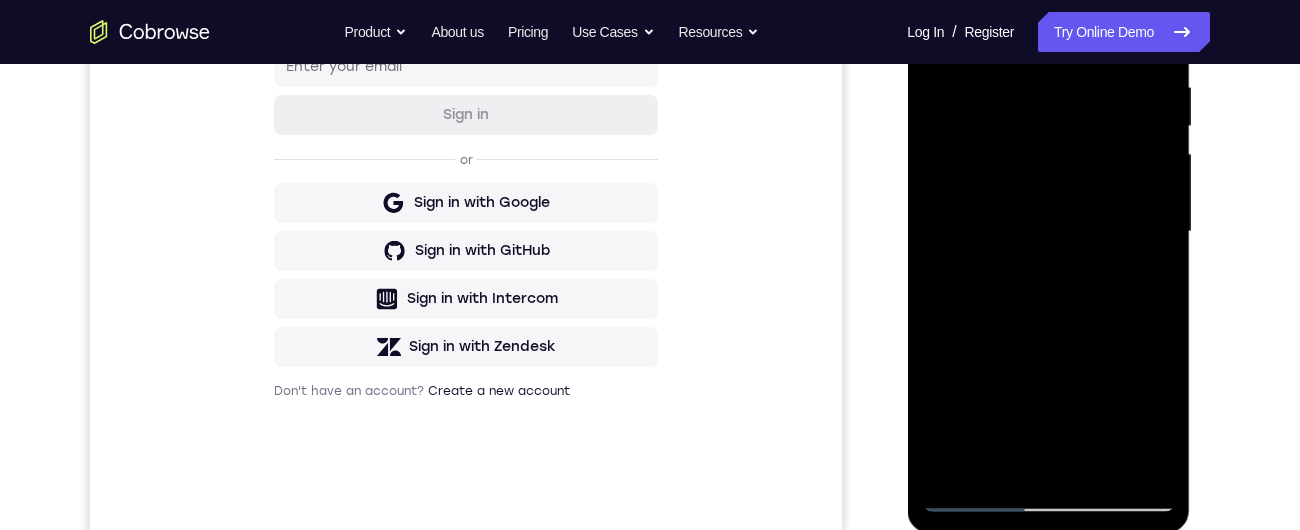 click at bounding box center [1048, 232] 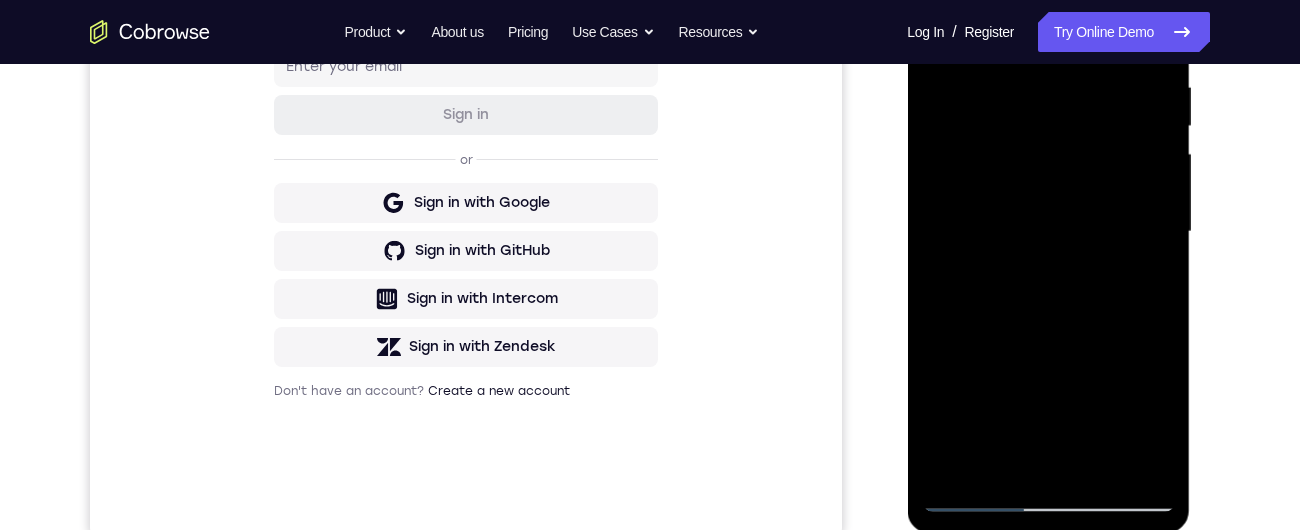 click at bounding box center [1048, 232] 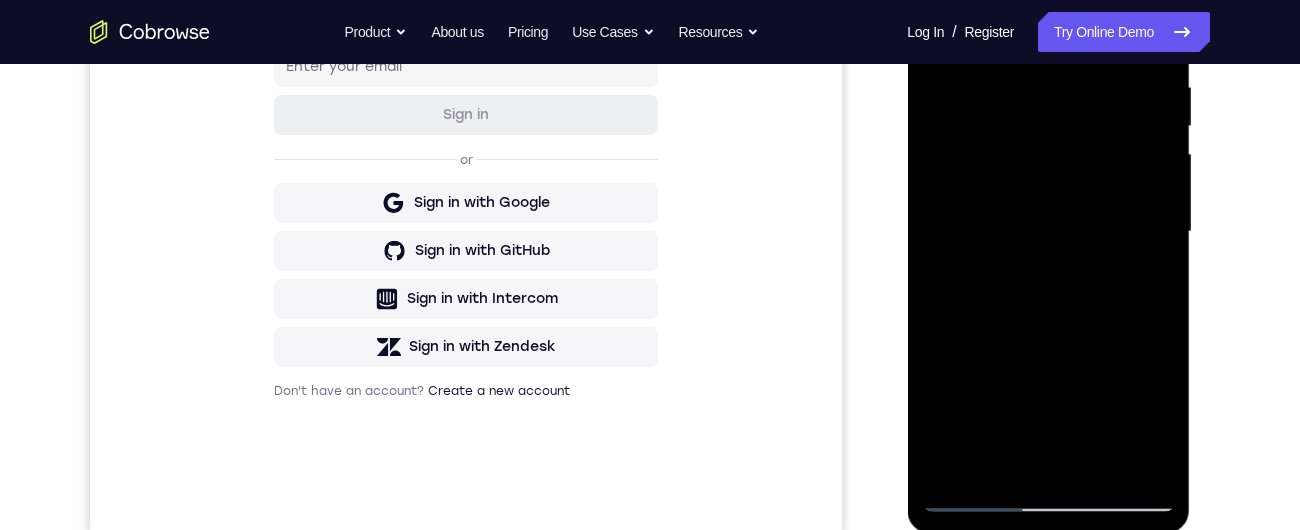 click at bounding box center (1048, 232) 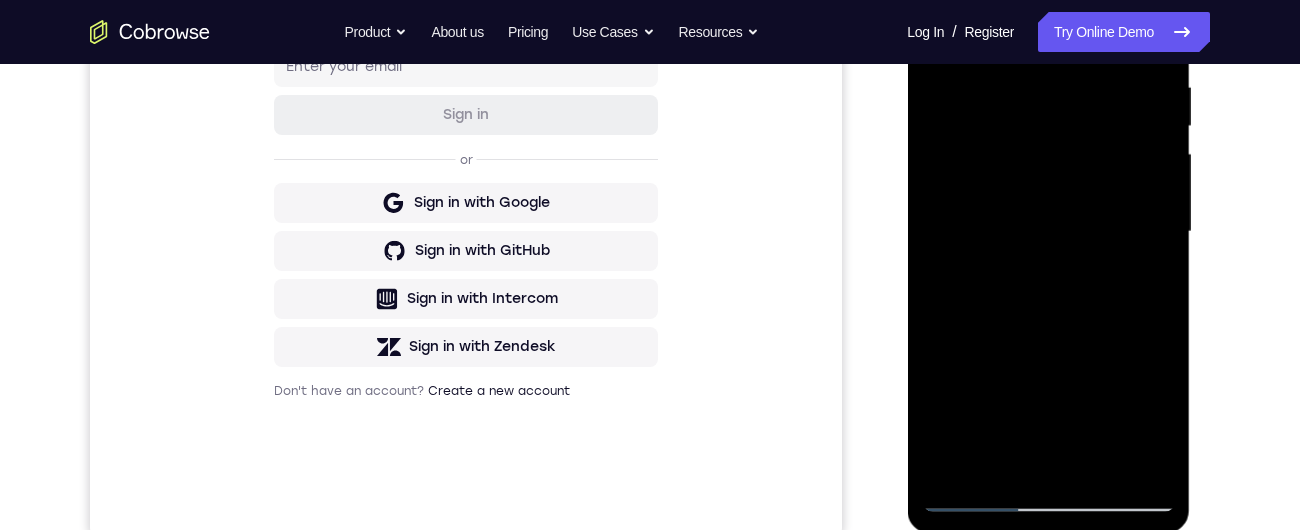 click at bounding box center [1048, 232] 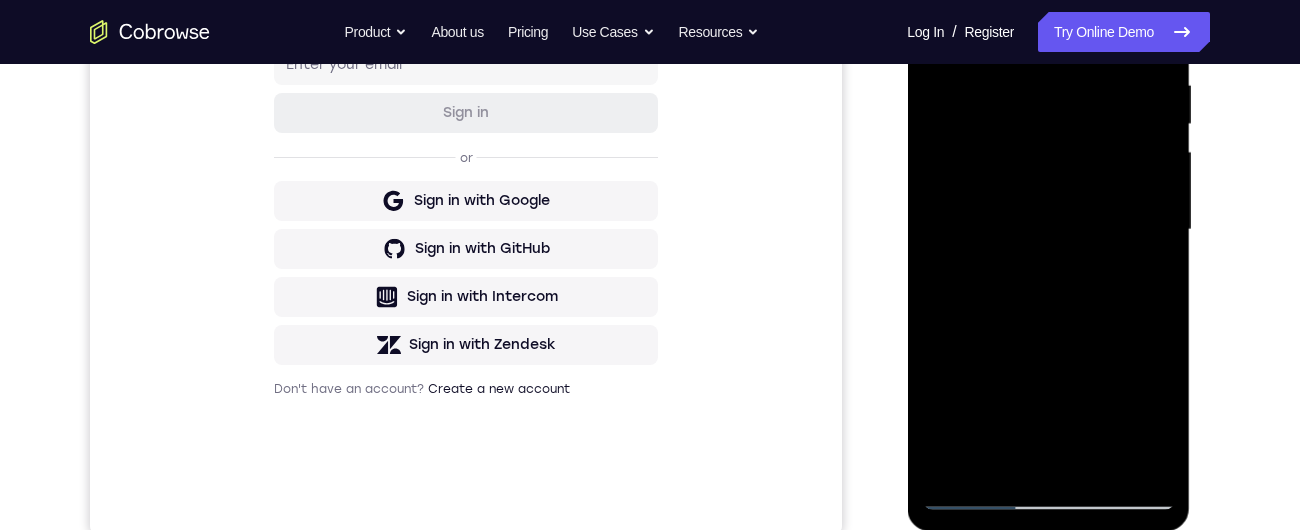 click at bounding box center (1048, 230) 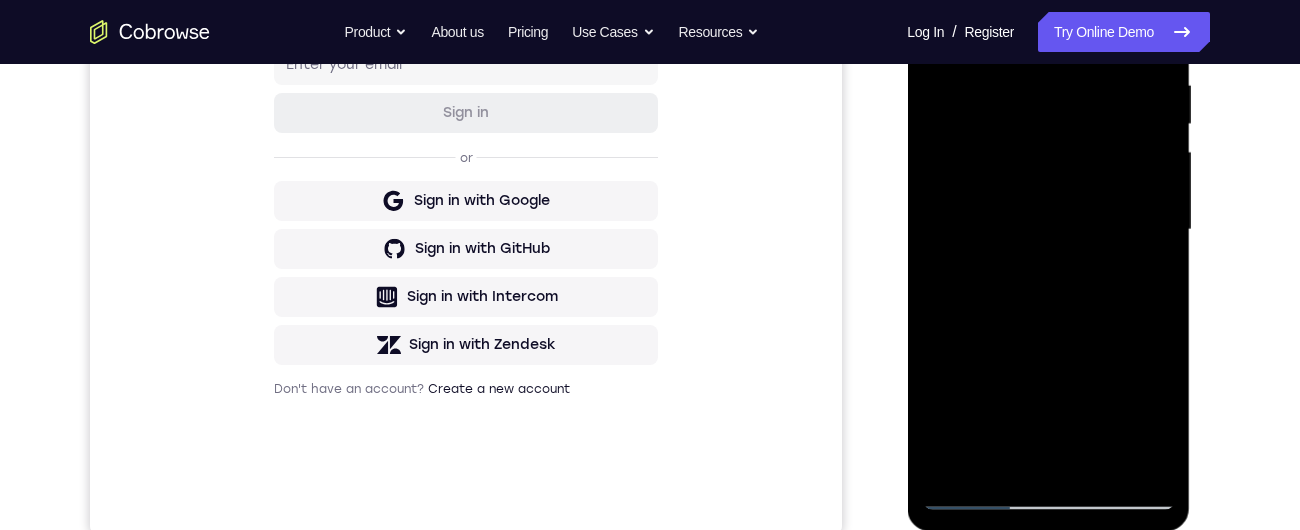 scroll, scrollTop: 212, scrollLeft: 0, axis: vertical 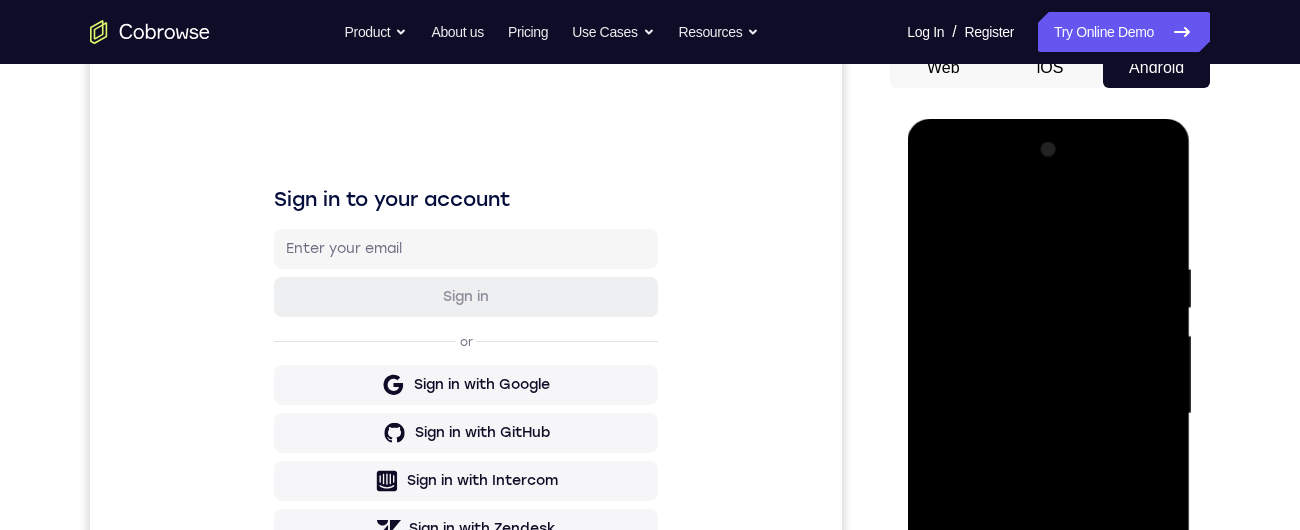 click at bounding box center (1048, 414) 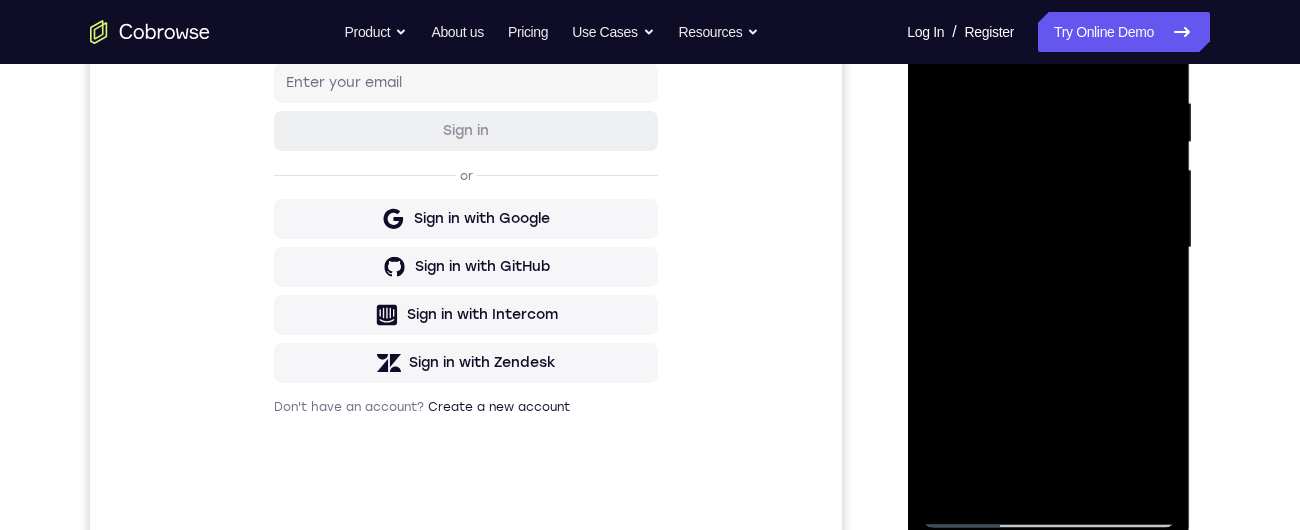 click at bounding box center [1048, 248] 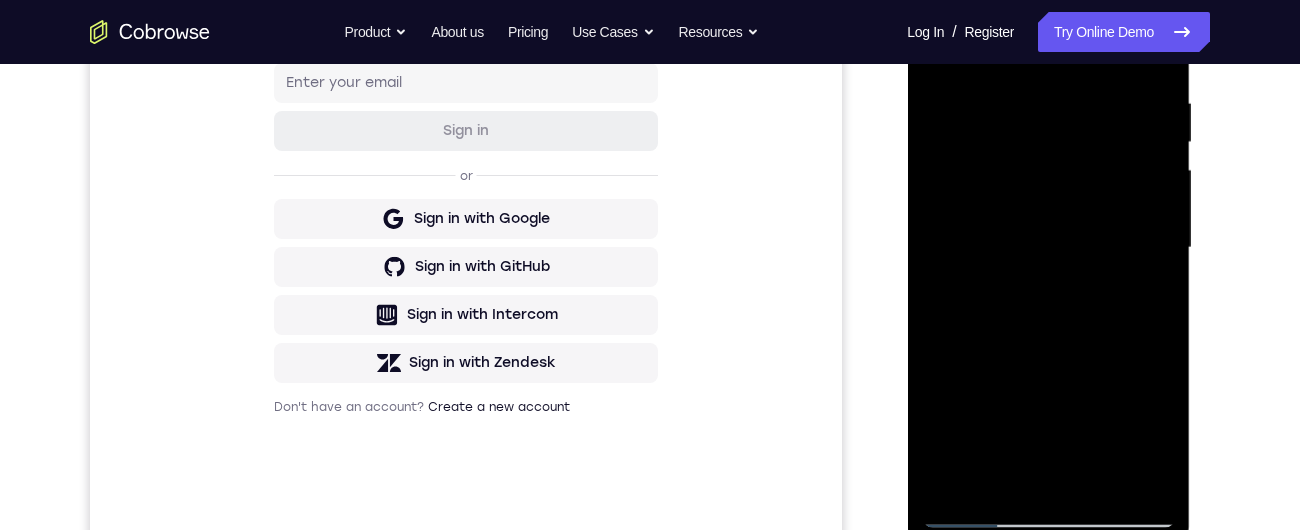 click at bounding box center (1048, 248) 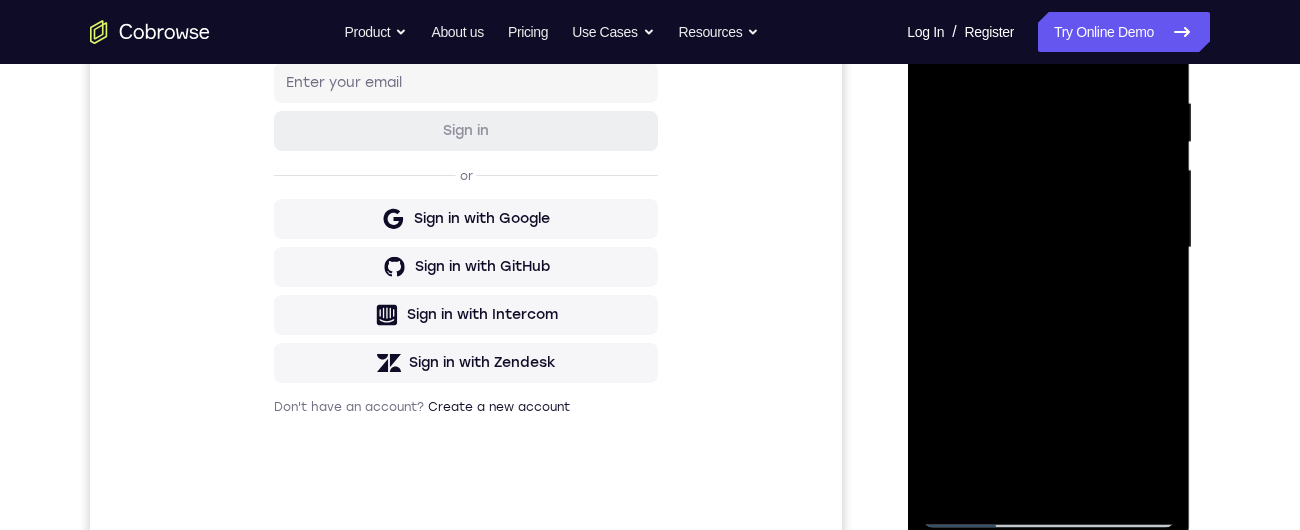 click at bounding box center [1048, 248] 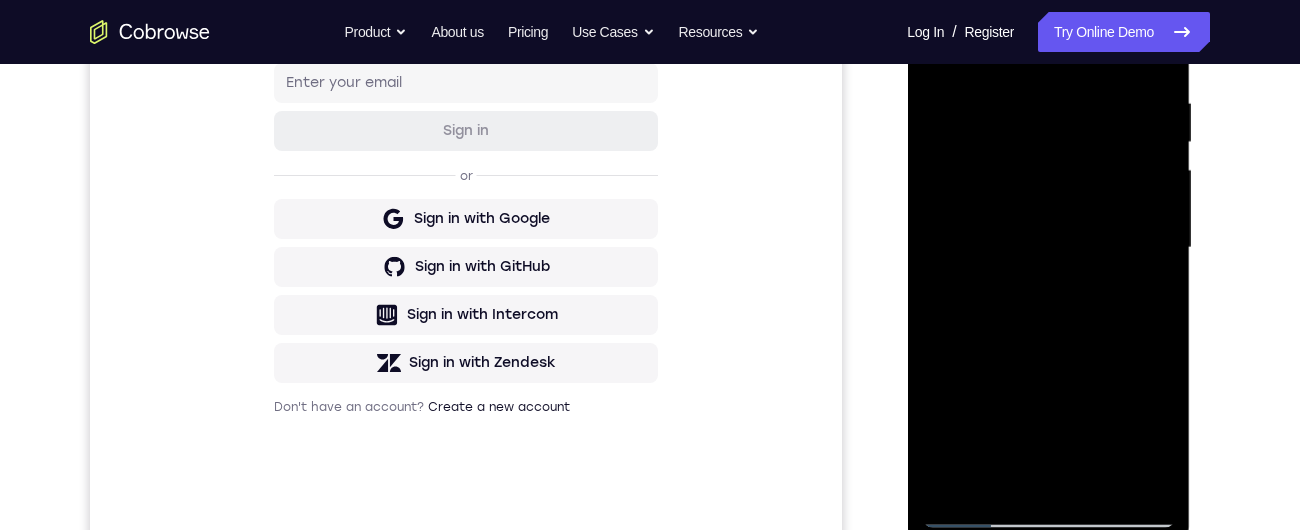 click at bounding box center (1048, 248) 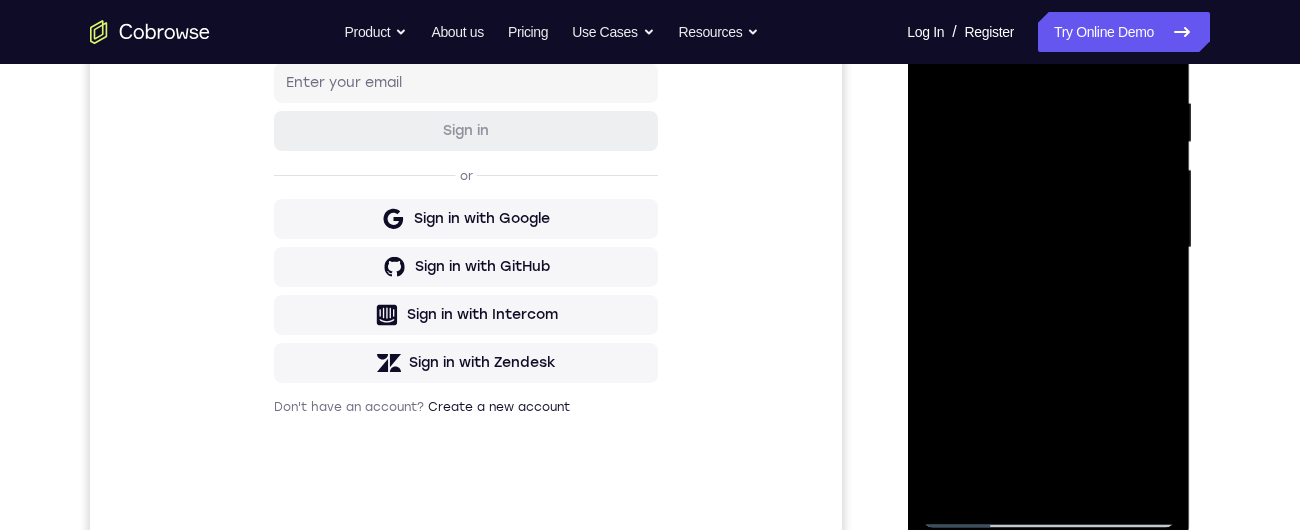 click at bounding box center [1048, 248] 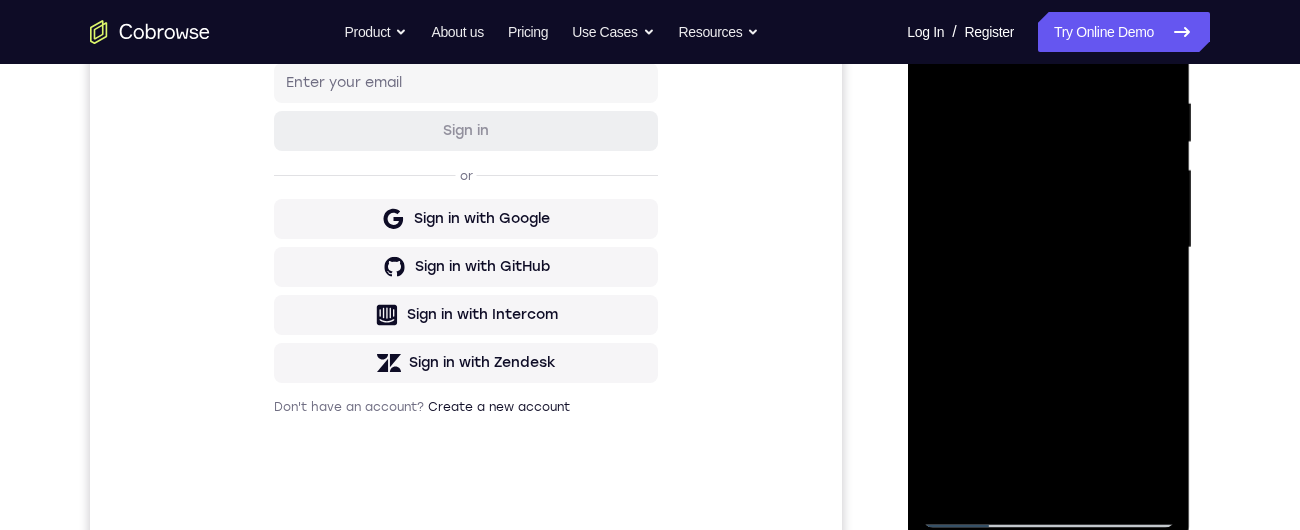 click at bounding box center [1048, 248] 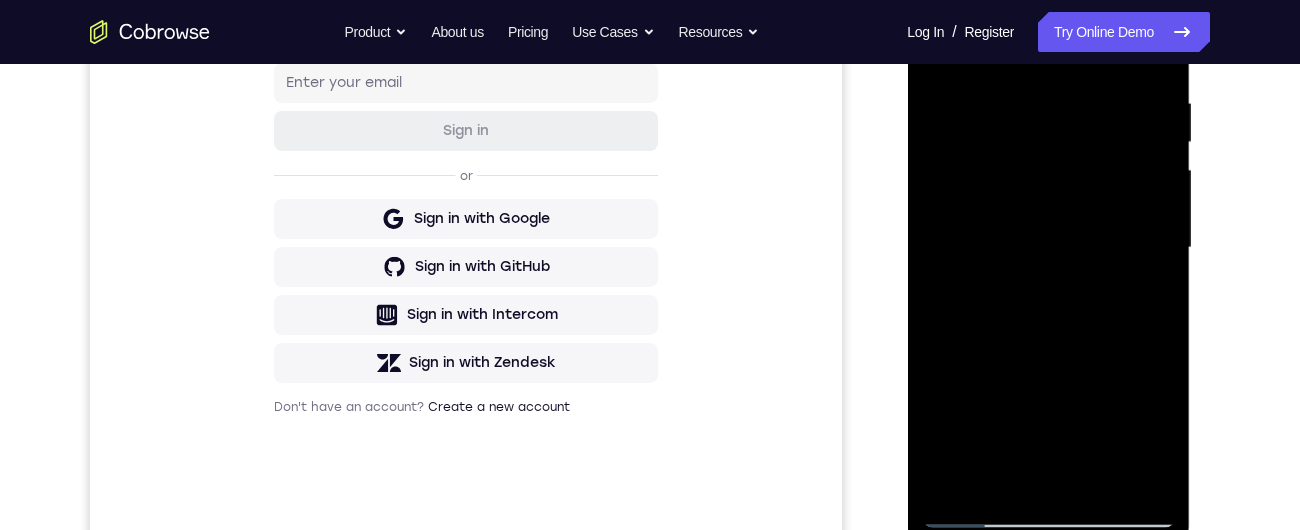 click at bounding box center [1048, 248] 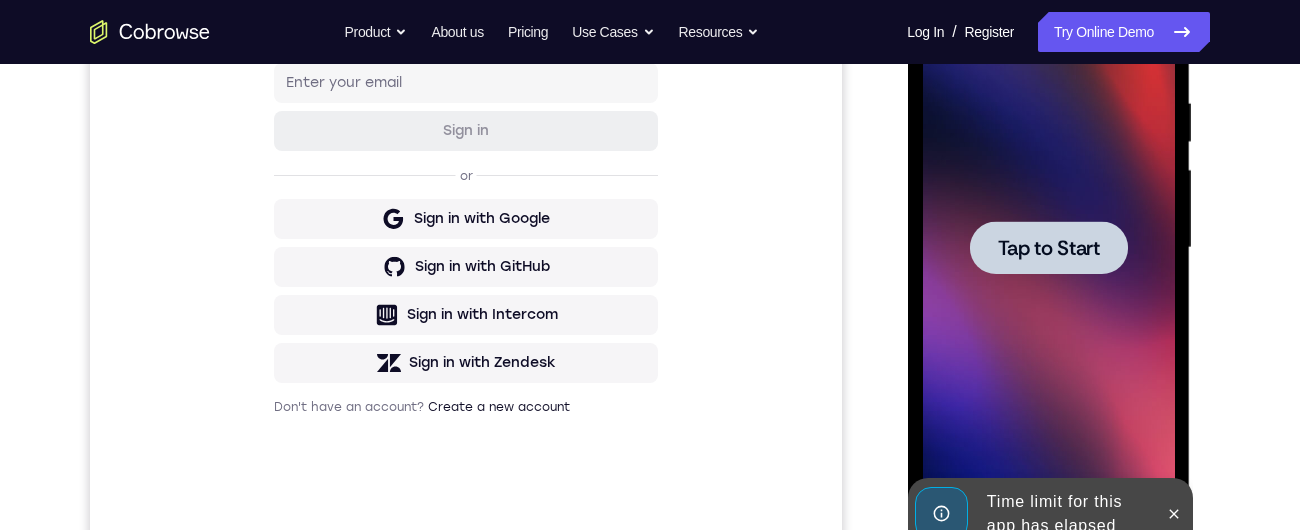scroll, scrollTop: 0, scrollLeft: 0, axis: both 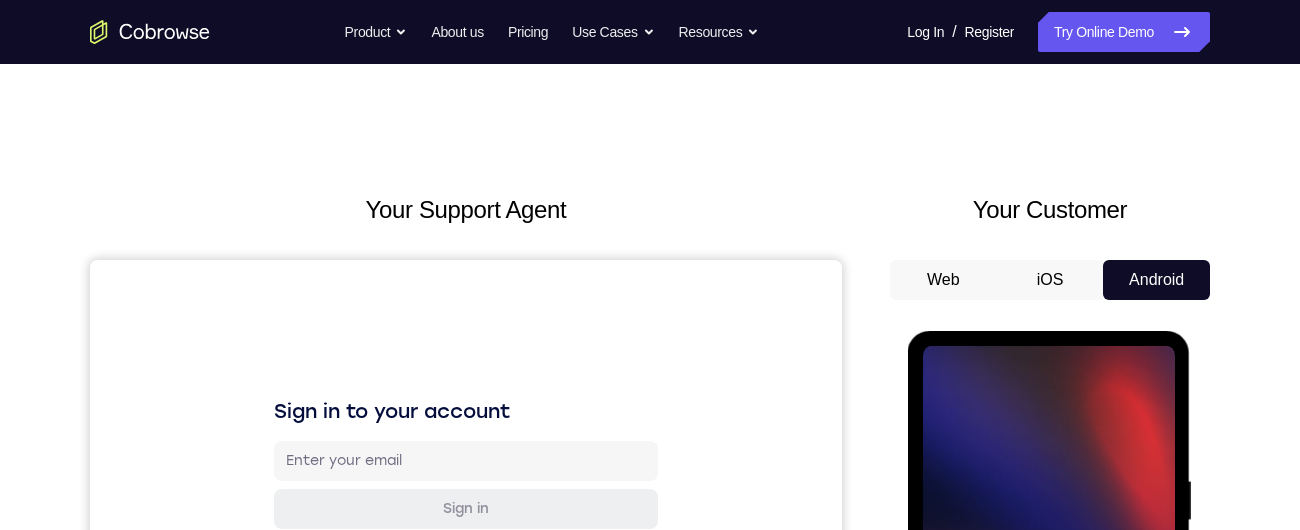 click on "Tap to Start" at bounding box center (1048, 626) 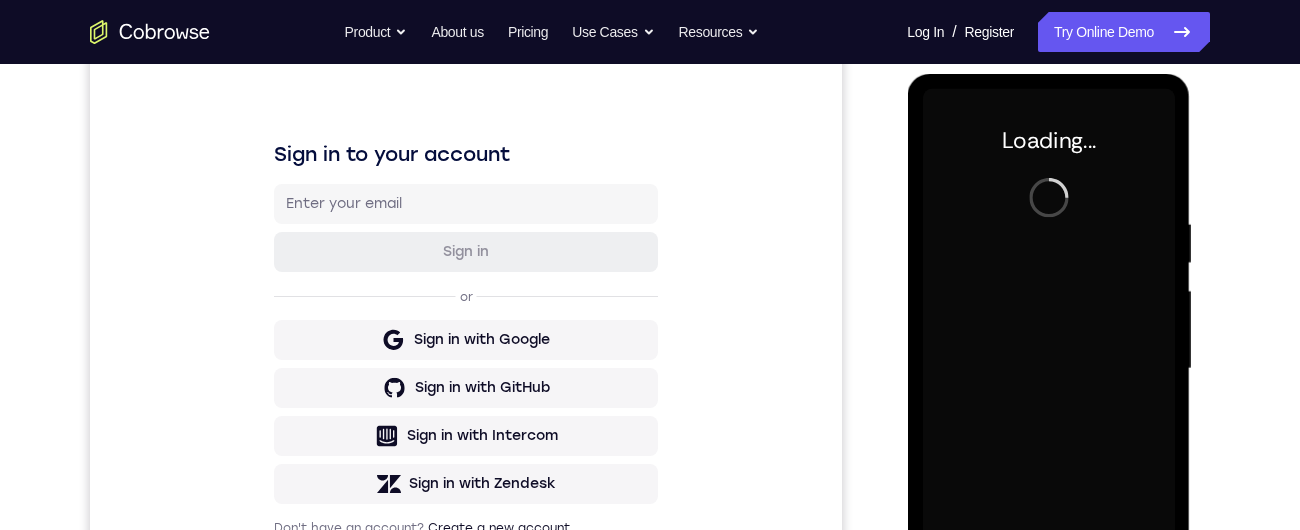 scroll, scrollTop: 473, scrollLeft: 0, axis: vertical 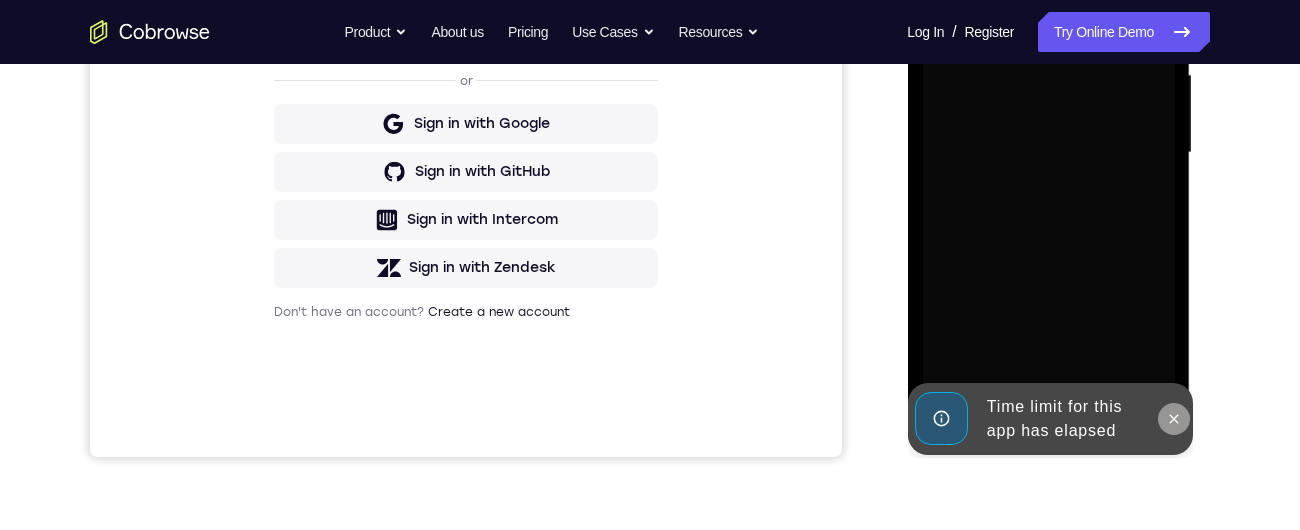 click 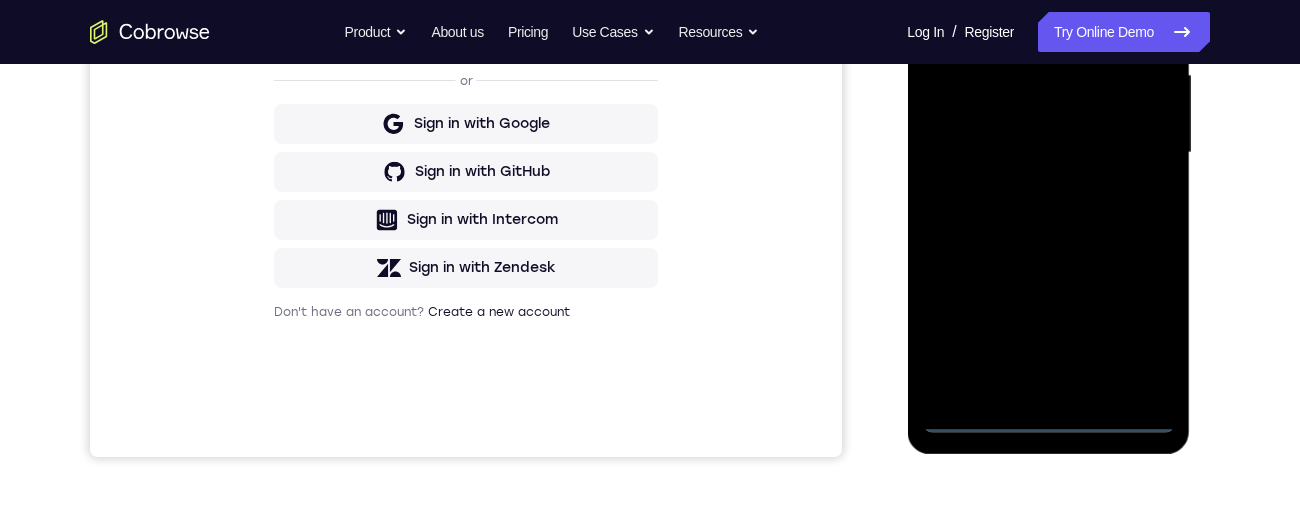 scroll, scrollTop: 414, scrollLeft: 0, axis: vertical 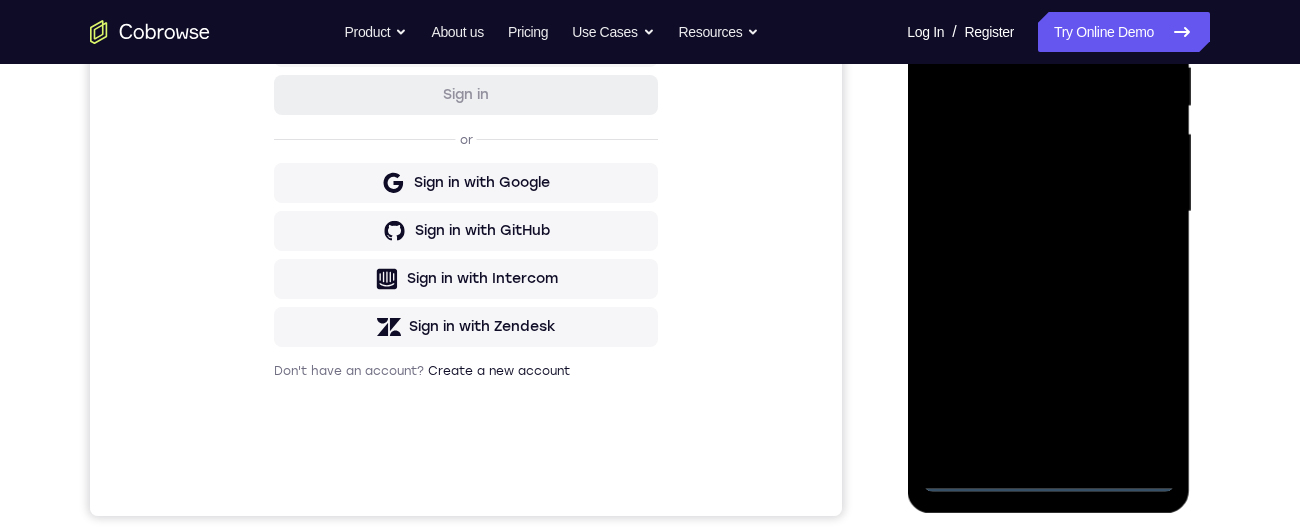click at bounding box center [1048, 212] 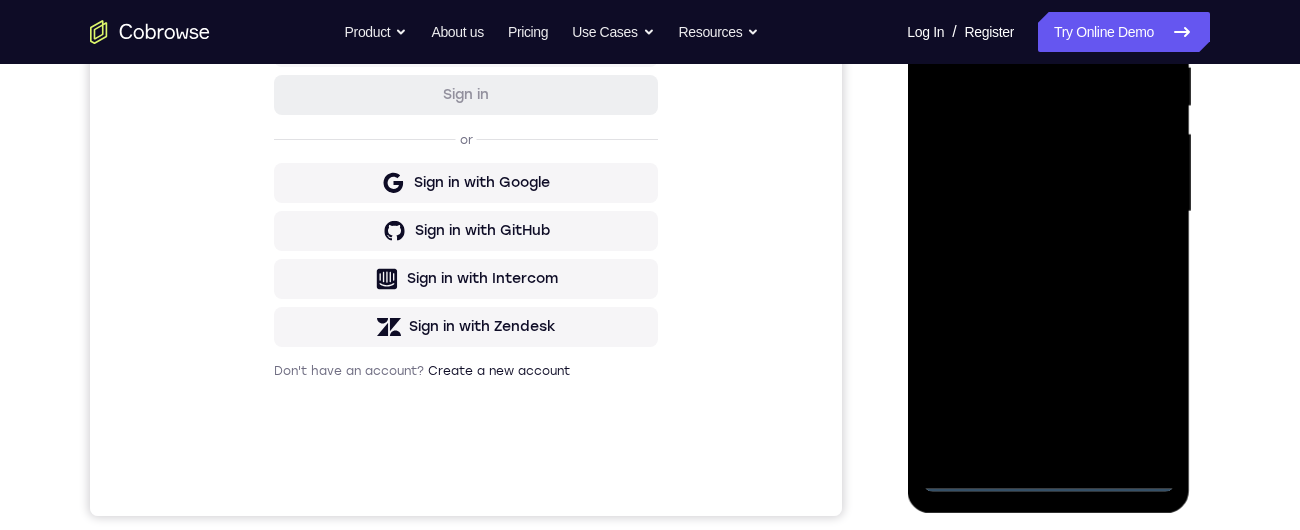 click at bounding box center [1048, 212] 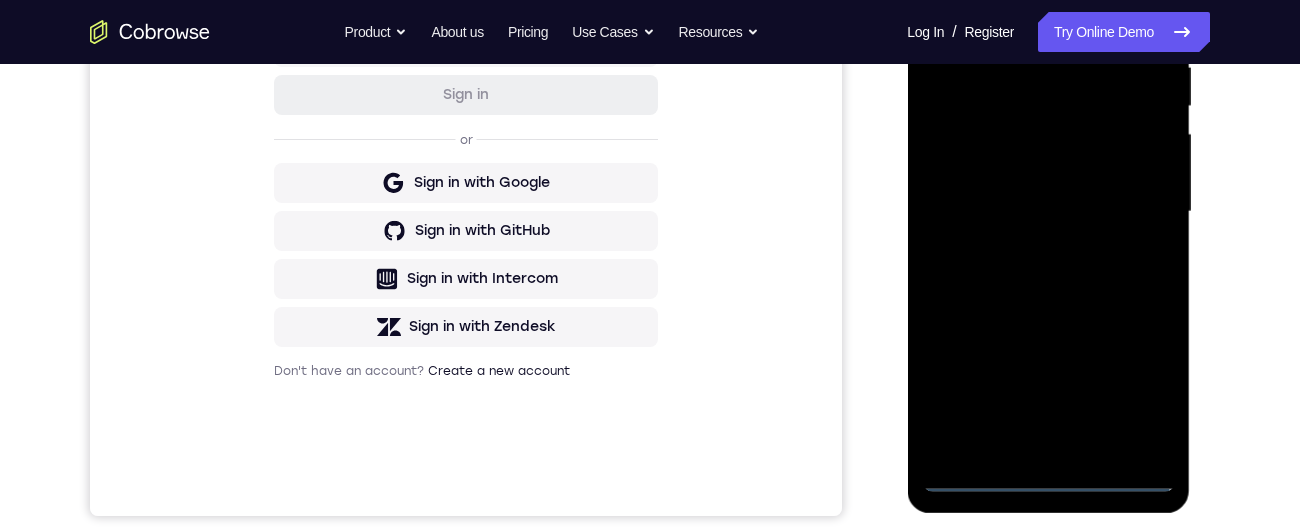 click at bounding box center (1048, 212) 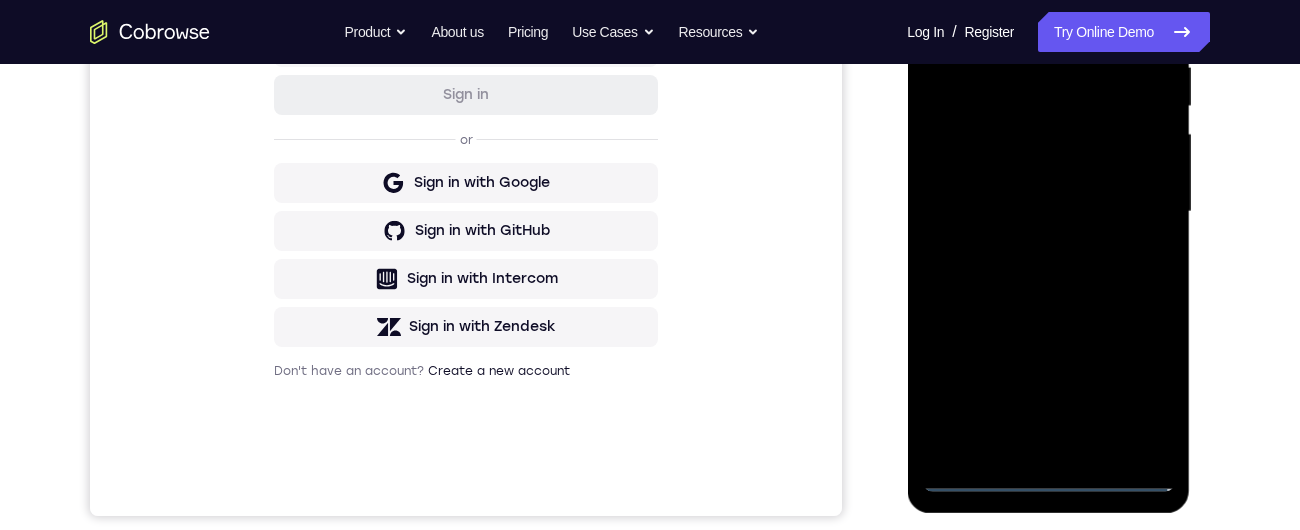 click at bounding box center [1048, 212] 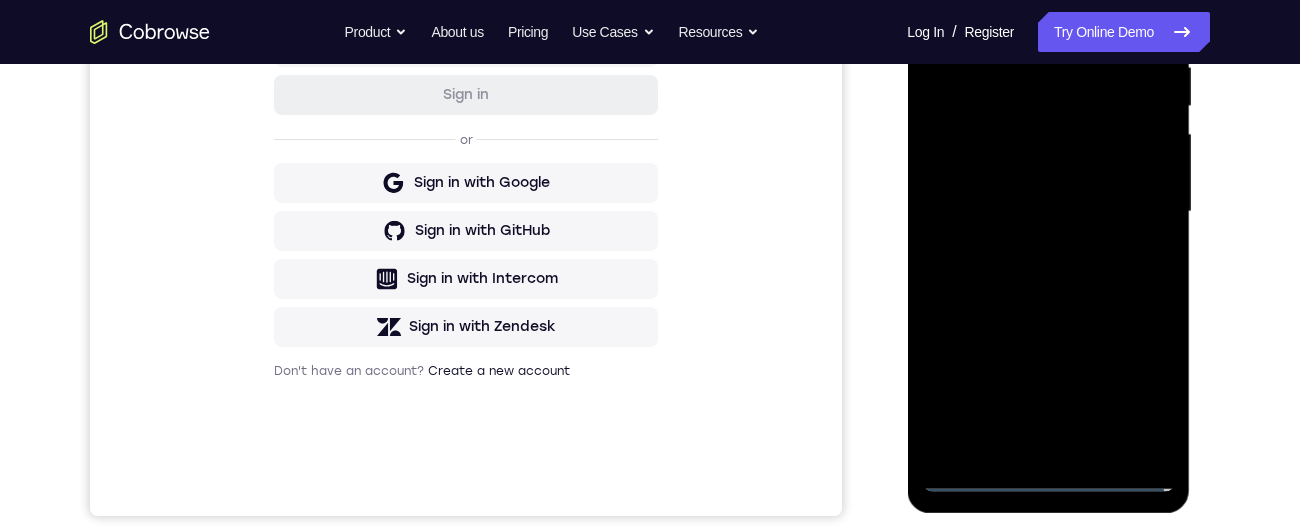 click at bounding box center [1048, 212] 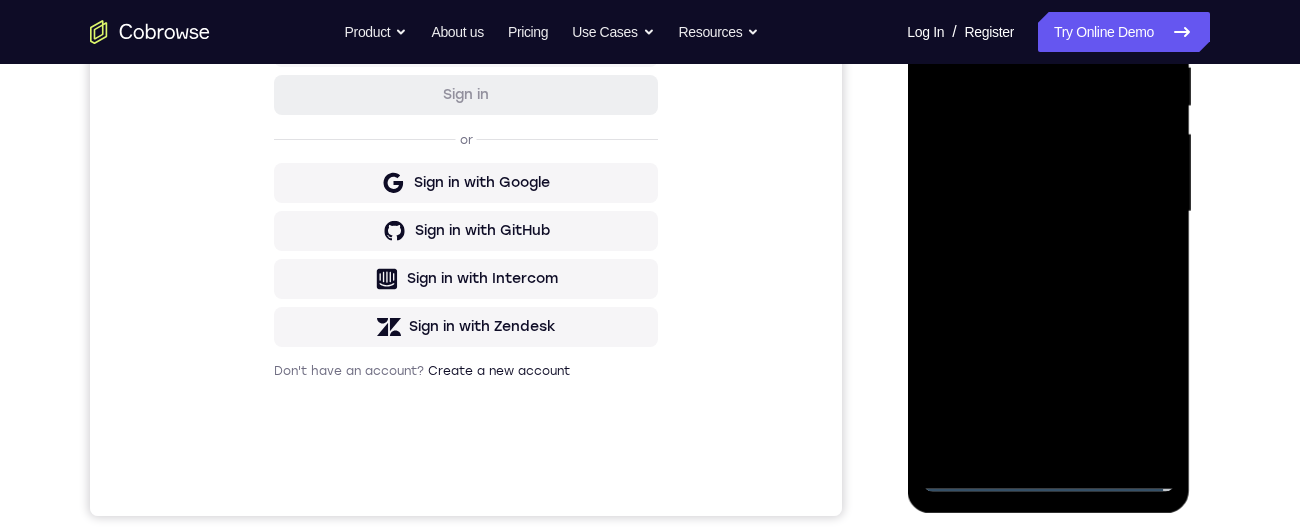 scroll, scrollTop: 313, scrollLeft: 0, axis: vertical 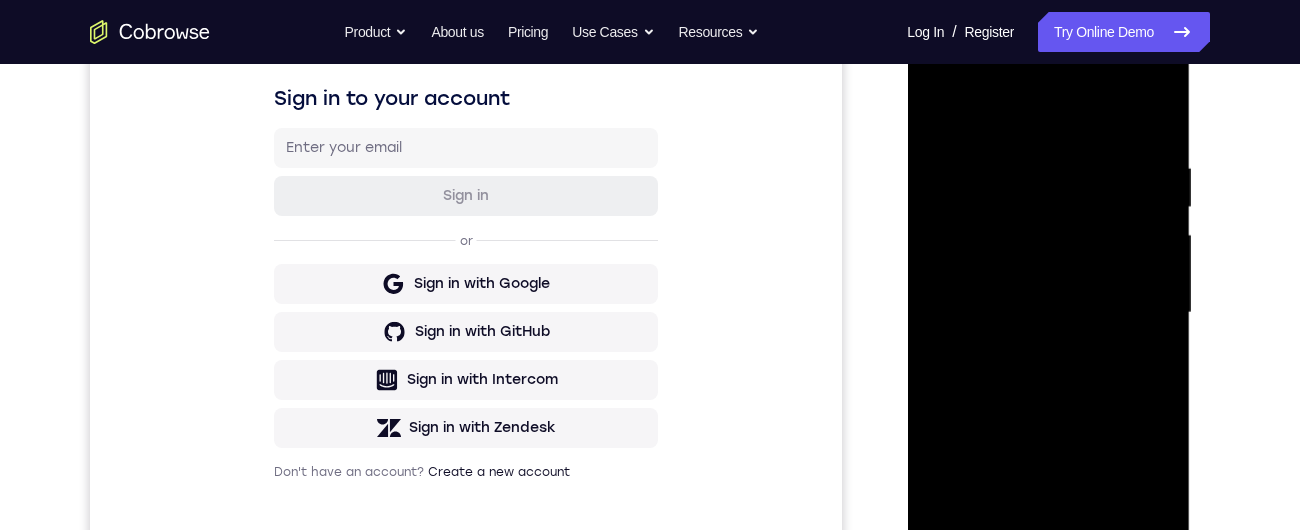 click at bounding box center [1048, 313] 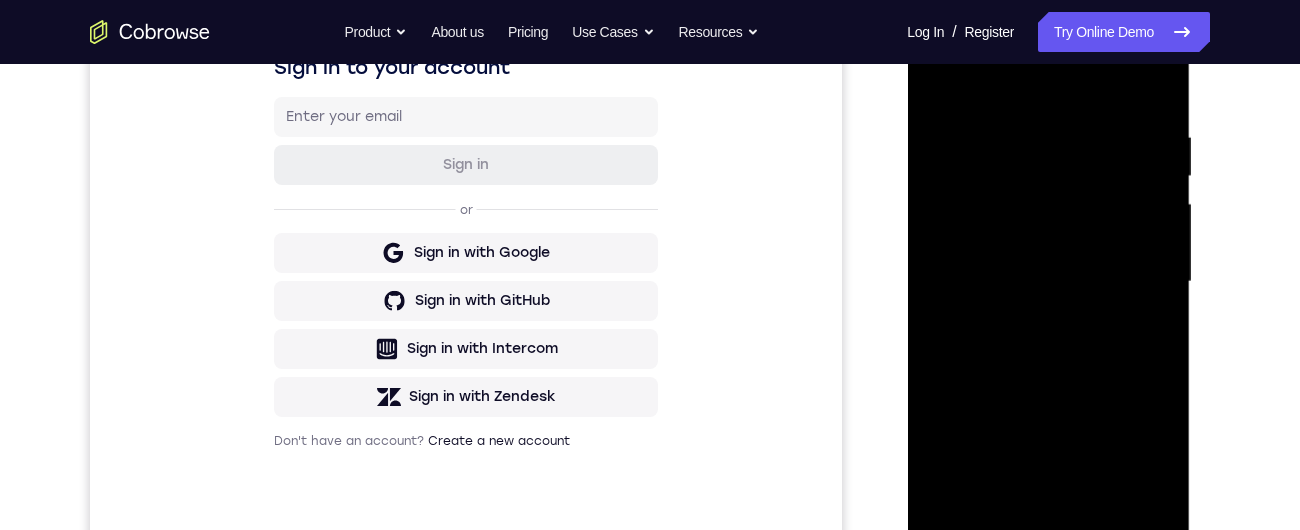 click at bounding box center (1048, 282) 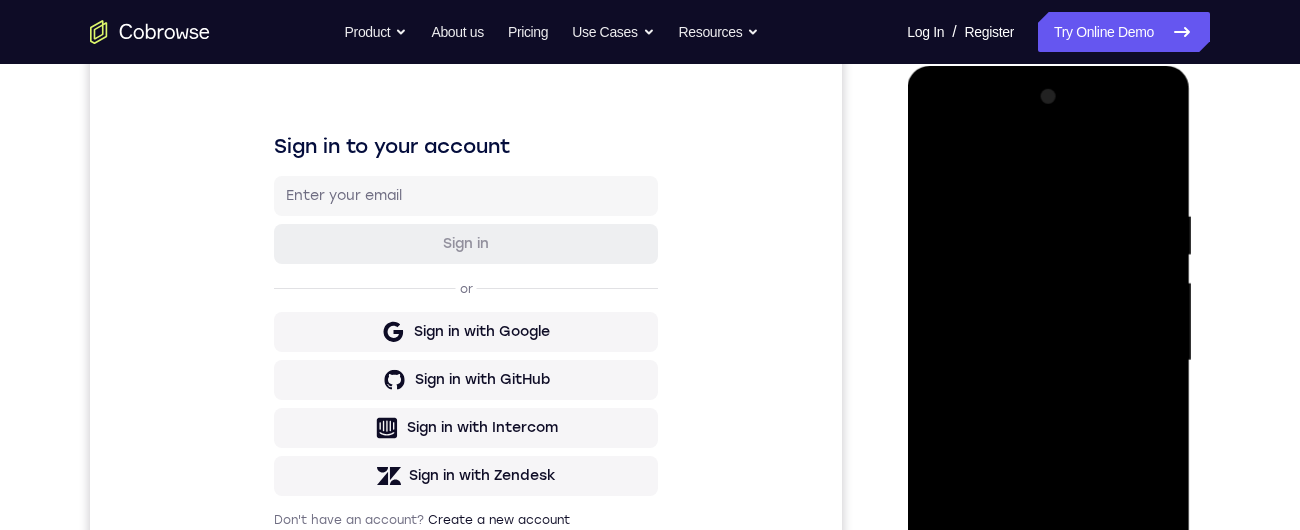 click at bounding box center (1048, 361) 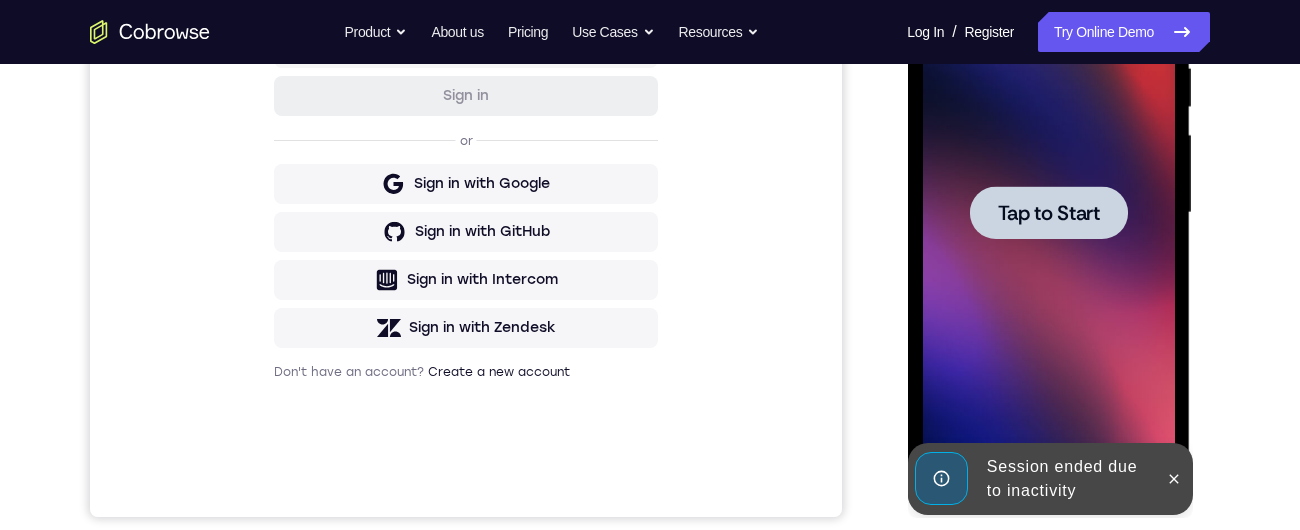 scroll, scrollTop: 0, scrollLeft: 0, axis: both 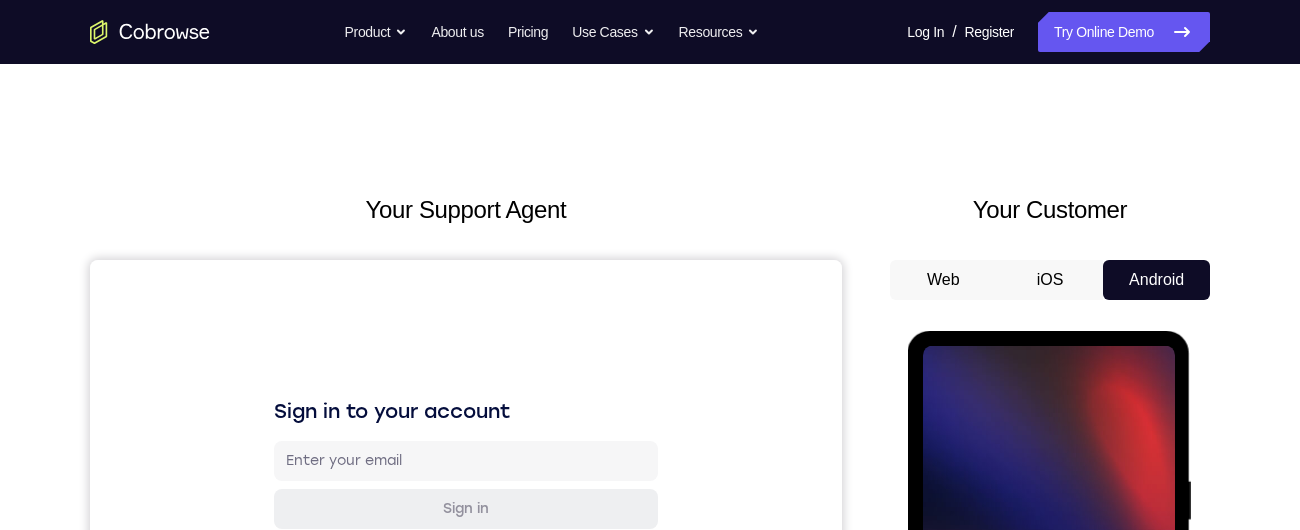 click on "Tap to Start" at bounding box center [1048, 626] 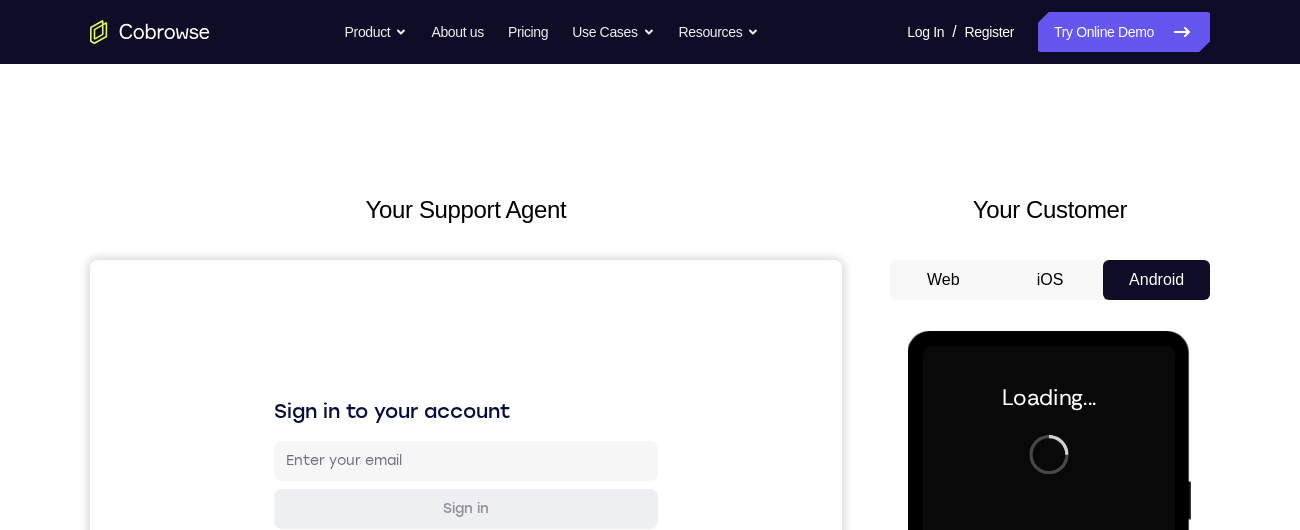 click 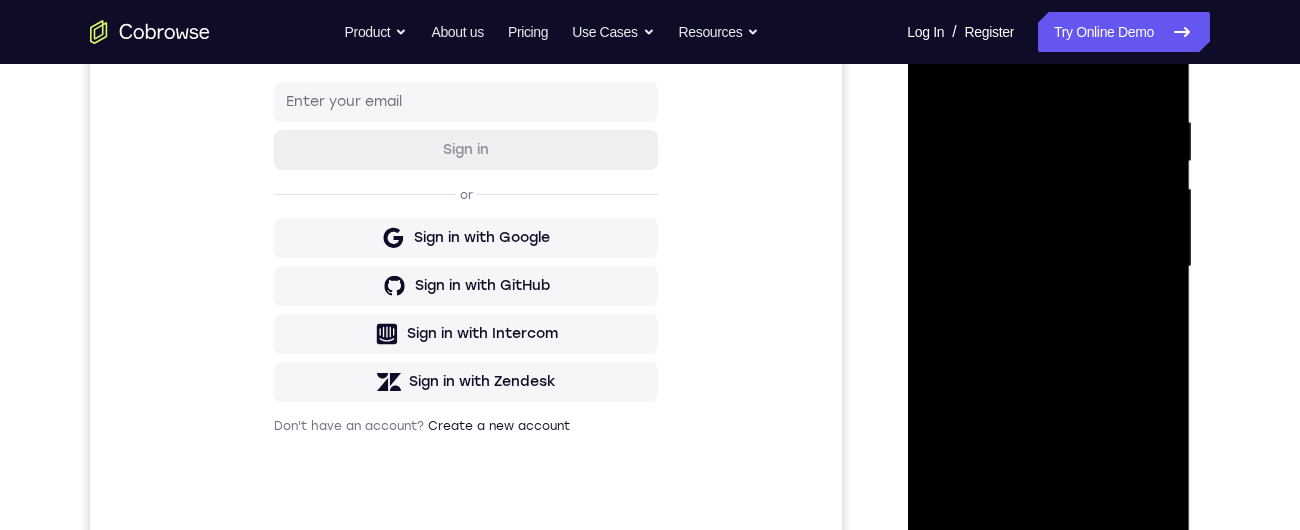 scroll, scrollTop: 434, scrollLeft: 0, axis: vertical 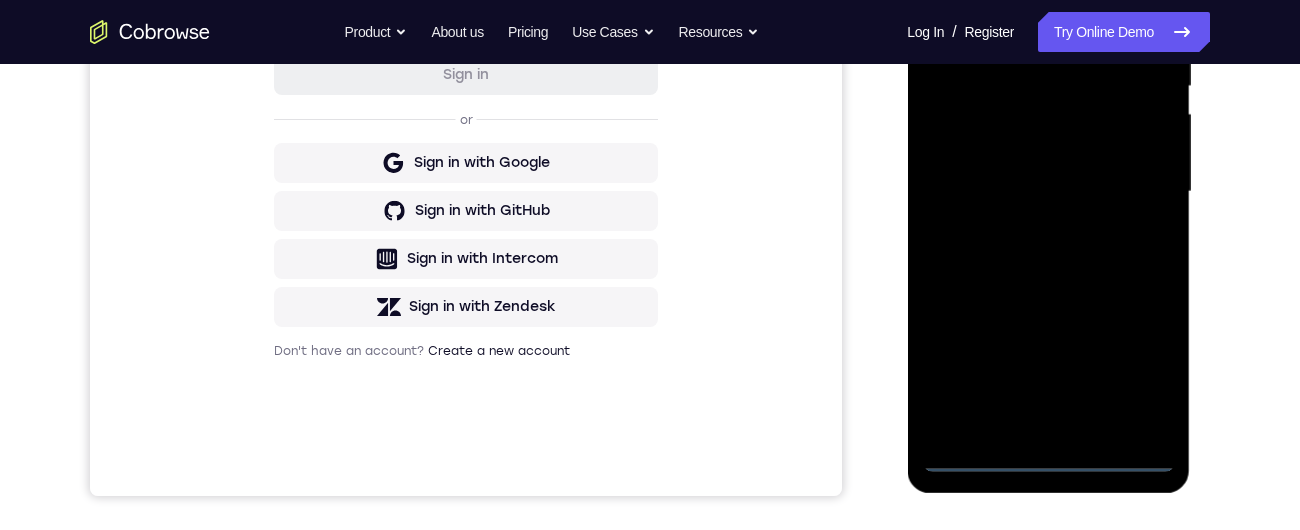 click at bounding box center (1048, 192) 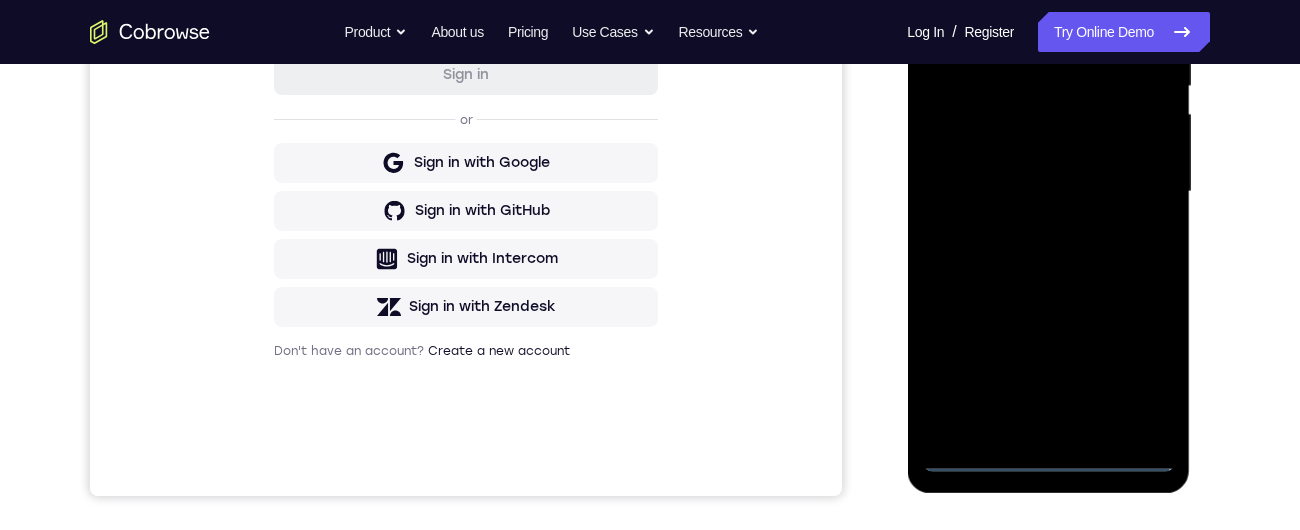 click at bounding box center [1048, 192] 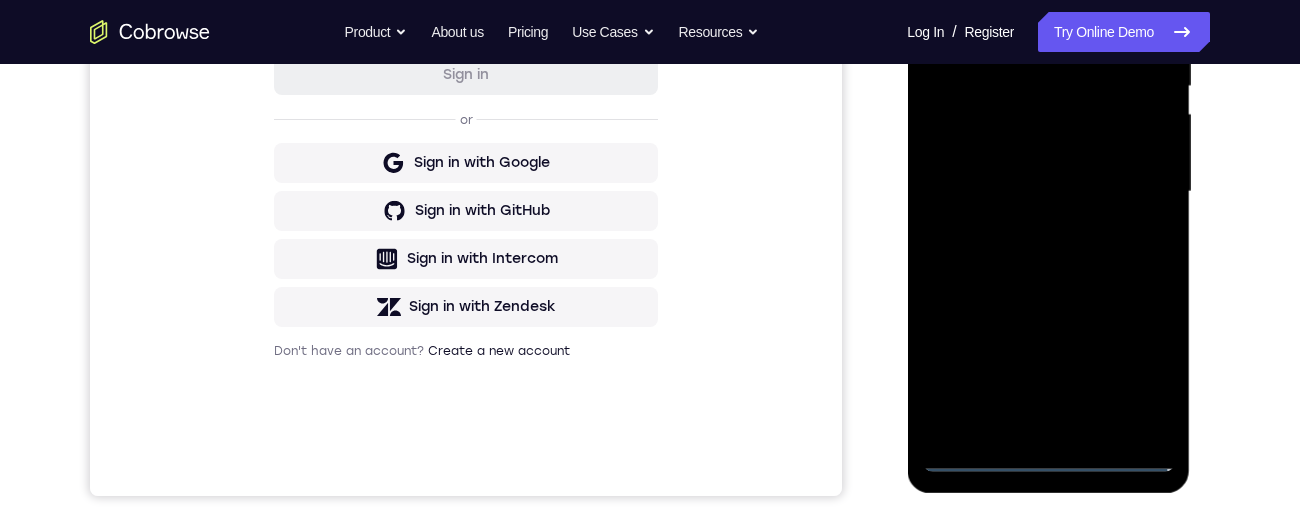 click at bounding box center [1048, 192] 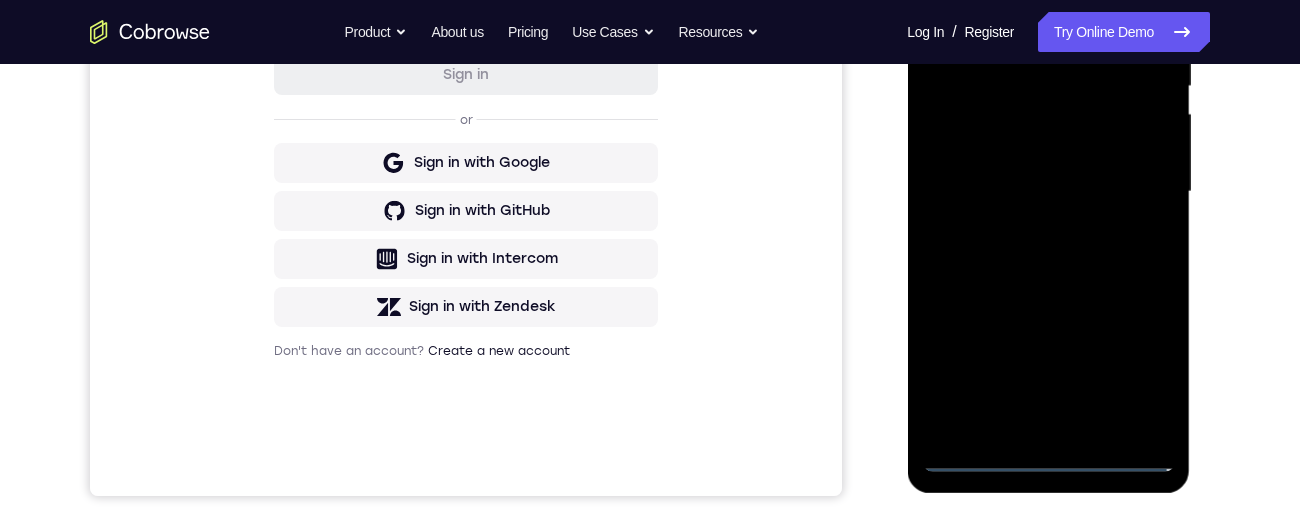 scroll, scrollTop: 241, scrollLeft: 0, axis: vertical 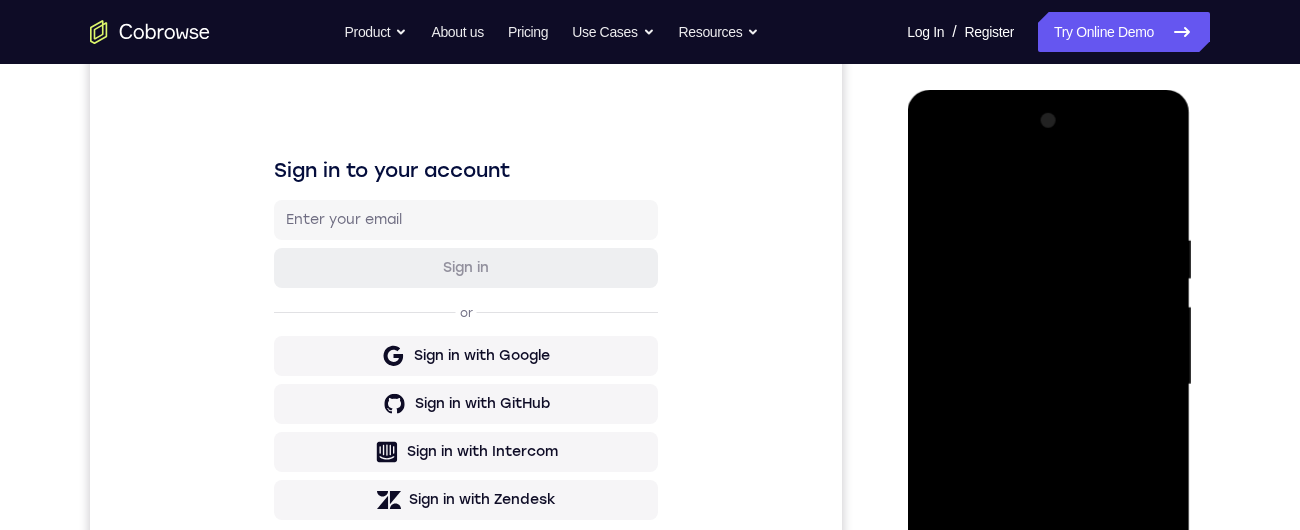 click at bounding box center [1048, 385] 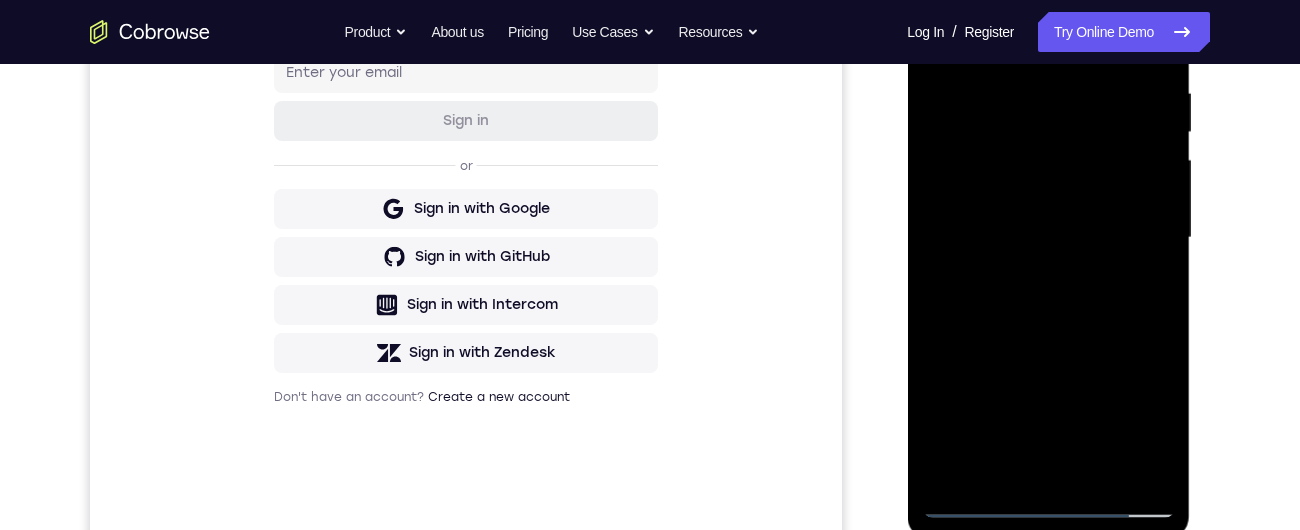 click at bounding box center (1048, 238) 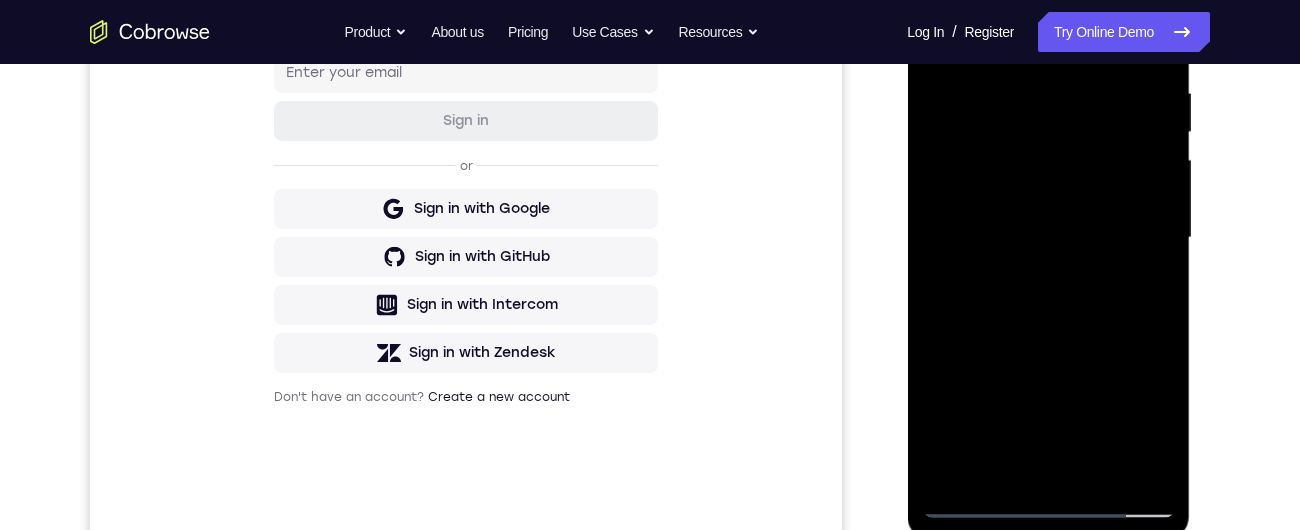 click at bounding box center [1048, 238] 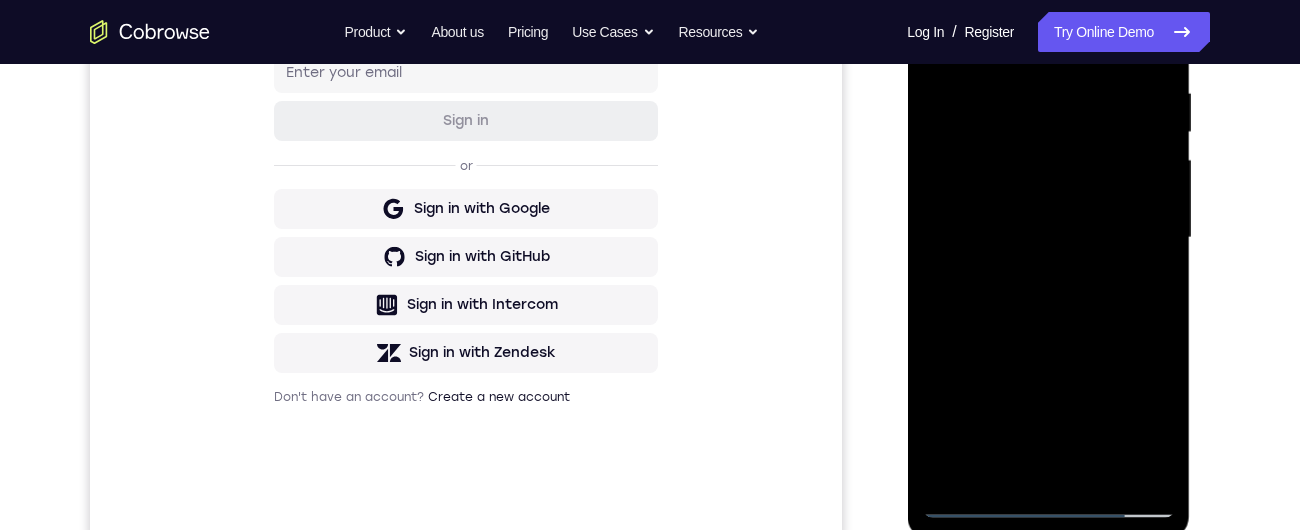 click at bounding box center (1048, 238) 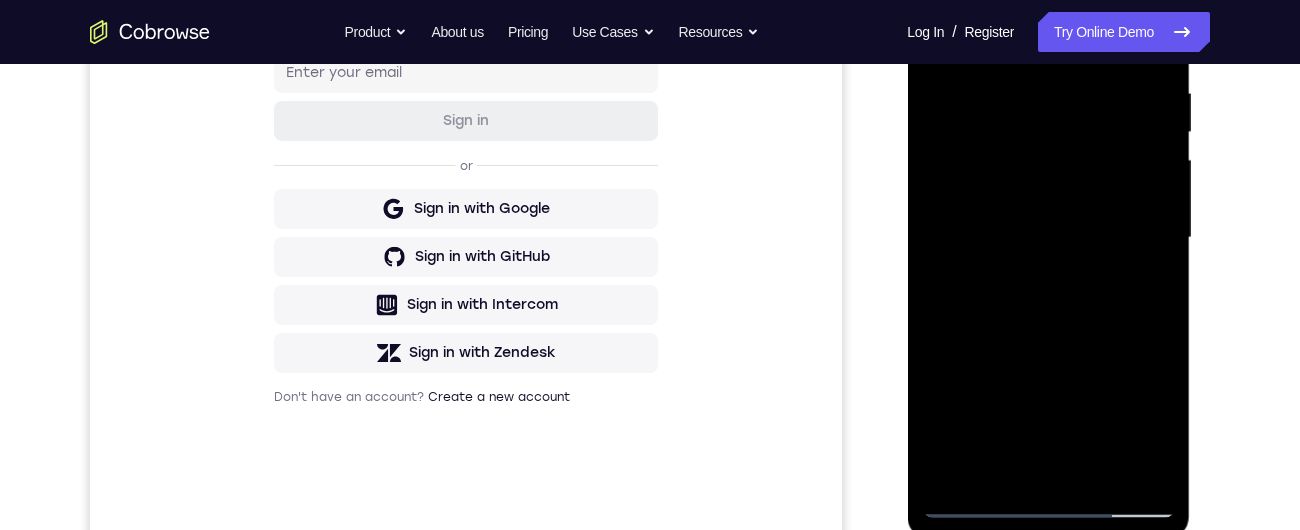 click at bounding box center [1048, 238] 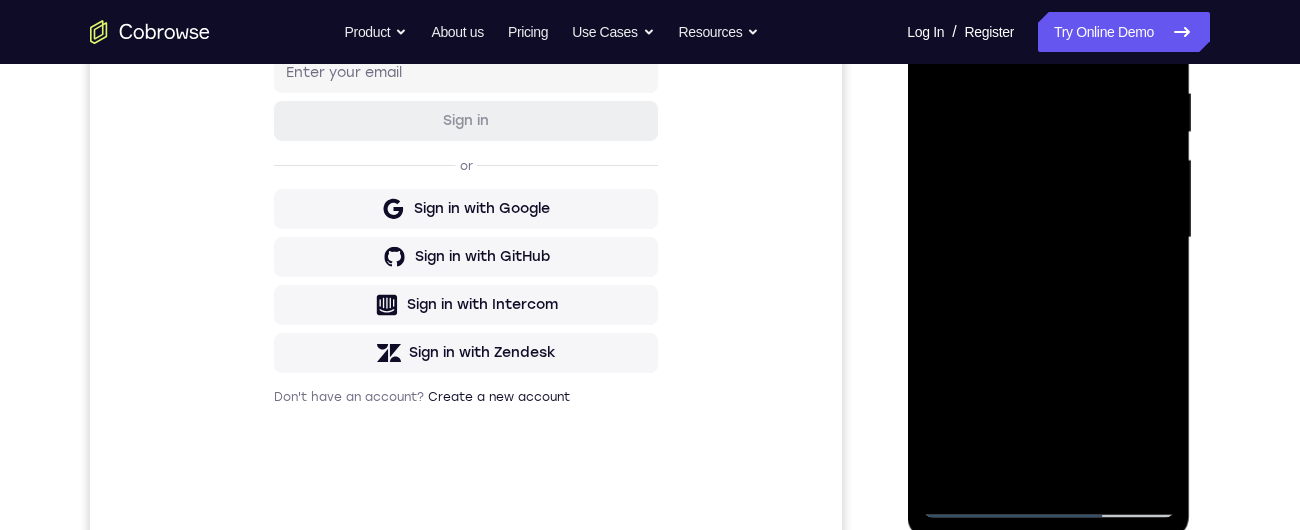 click at bounding box center (1048, 238) 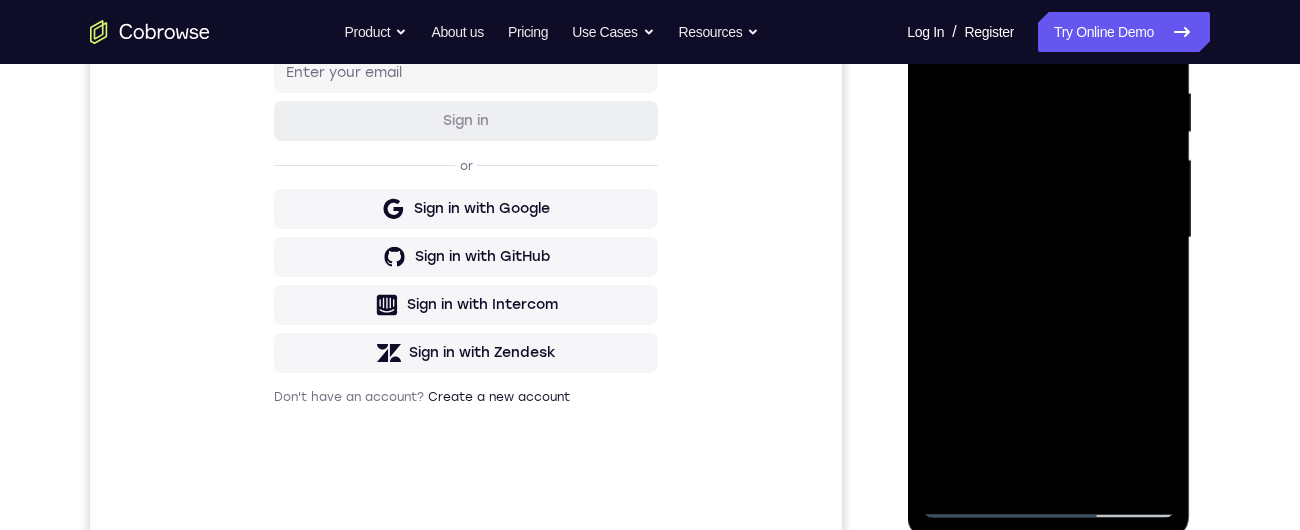 click at bounding box center [1048, 238] 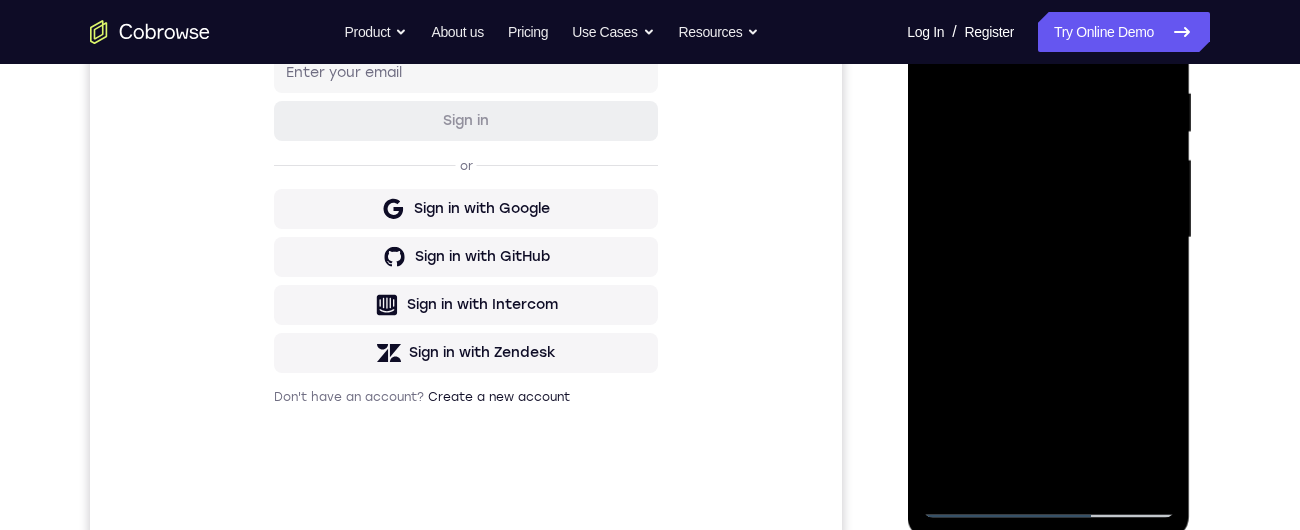 click at bounding box center (1048, 238) 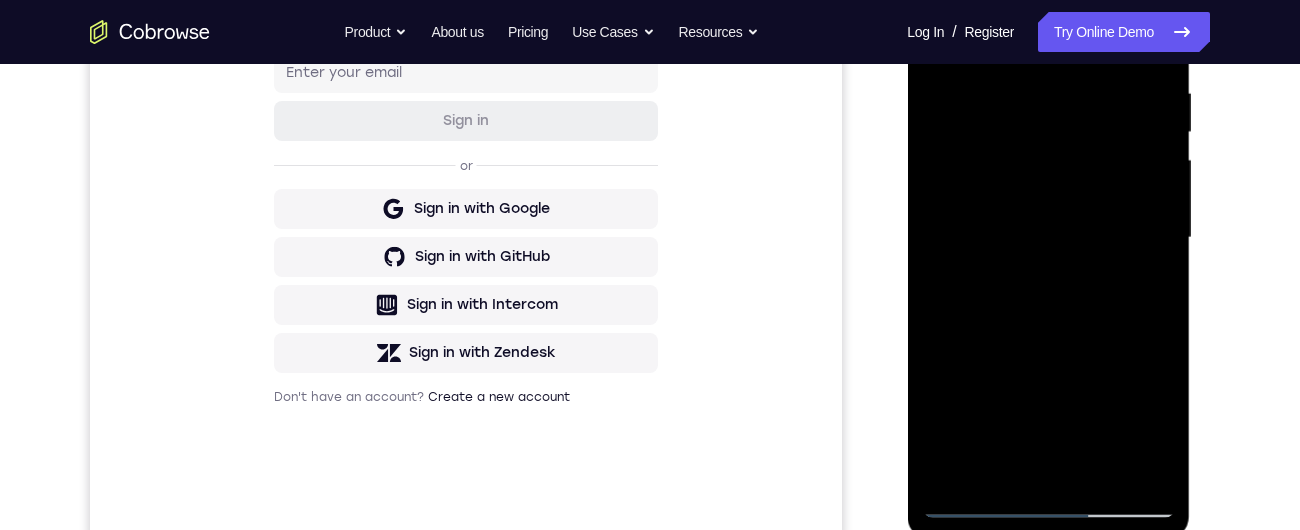 click at bounding box center [1048, 238] 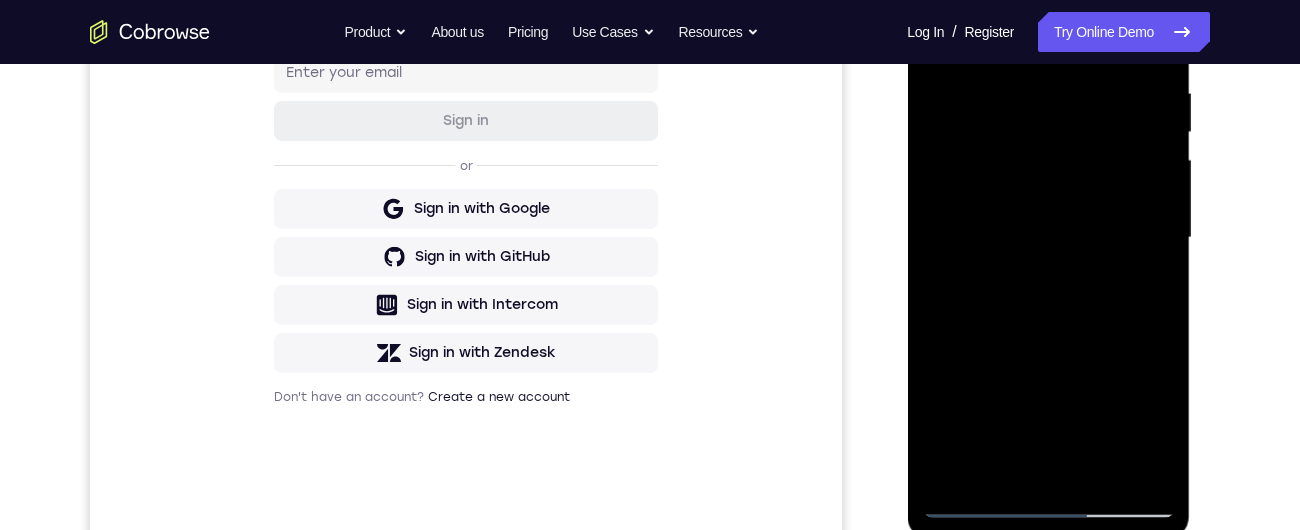 click at bounding box center (1048, 238) 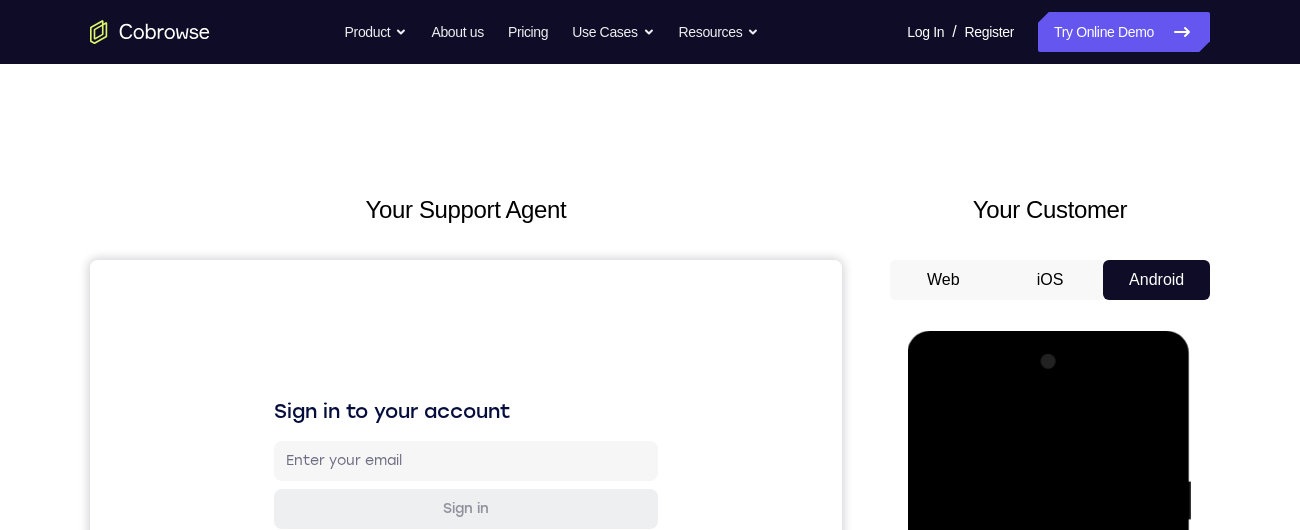 scroll, scrollTop: 260, scrollLeft: 0, axis: vertical 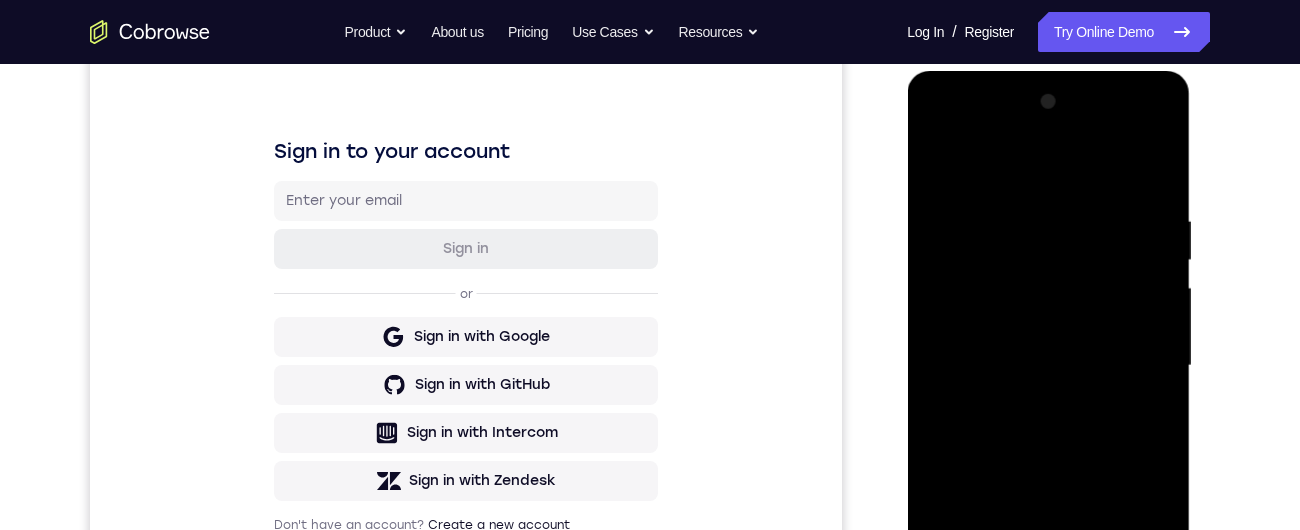 click at bounding box center (1048, 366) 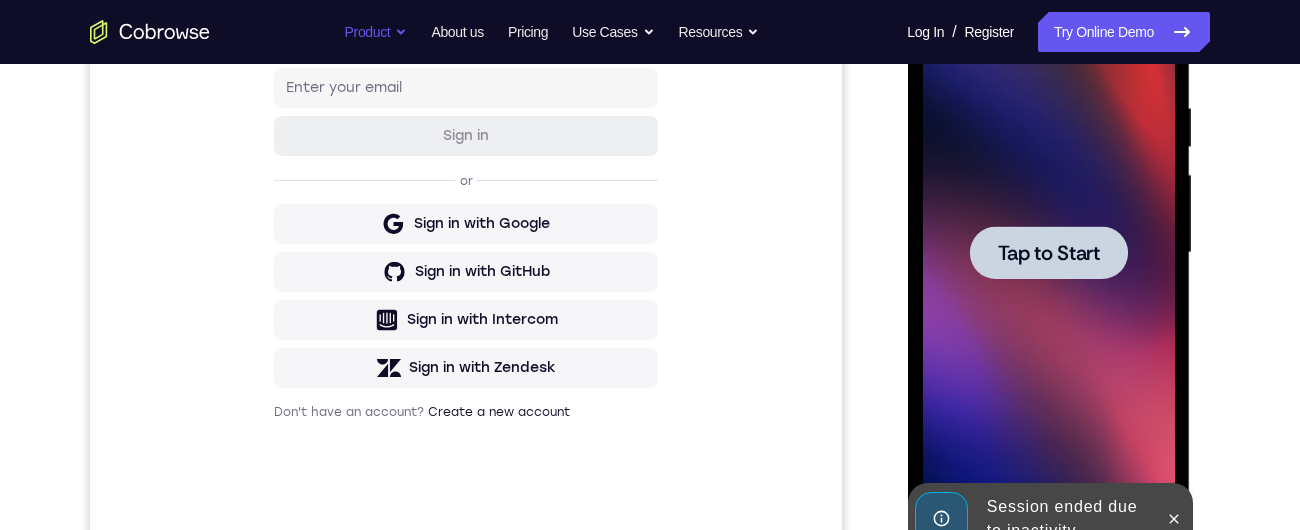 scroll, scrollTop: 0, scrollLeft: 0, axis: both 